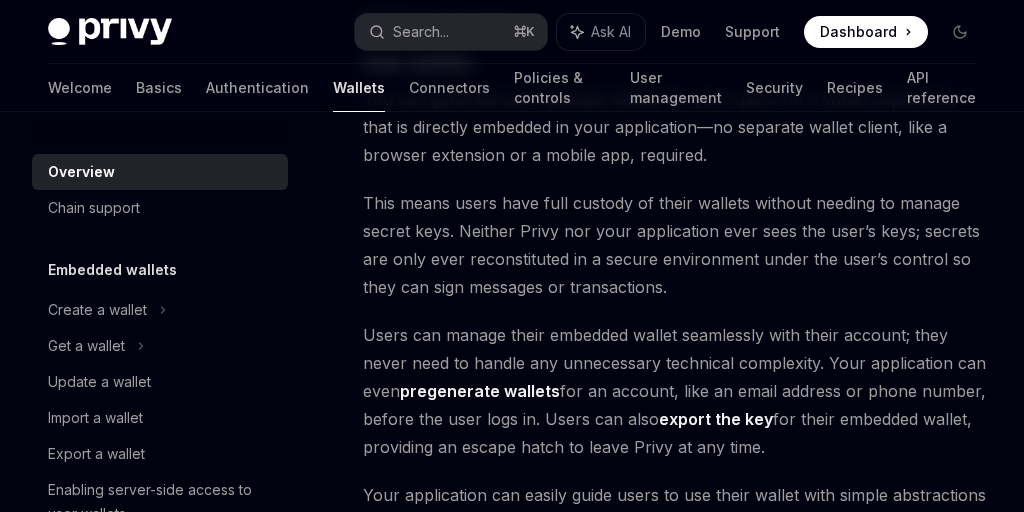 scroll, scrollTop: 1611, scrollLeft: 0, axis: vertical 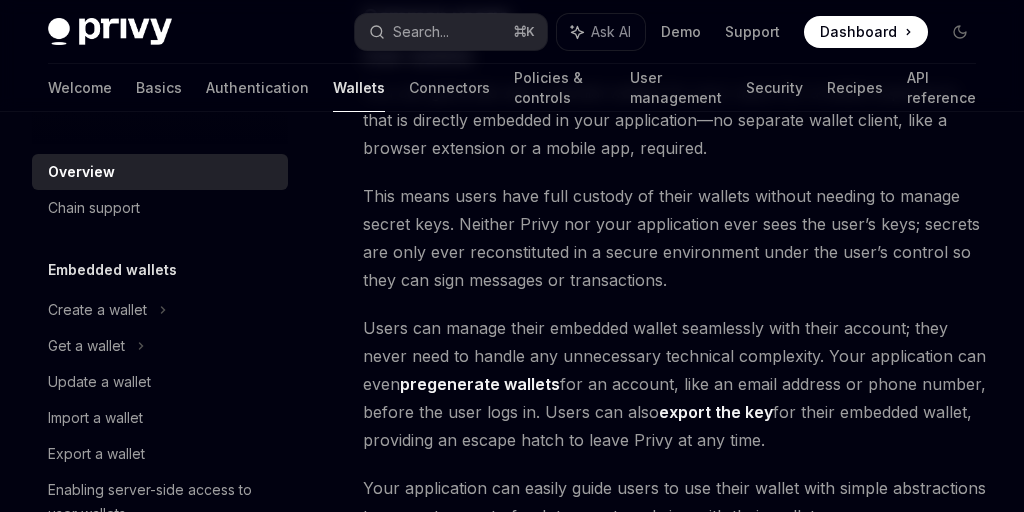 click on "This means users have full custody of their wallets without needing to manage secret keys. Neither Privy nor your application ever sees the user’s keys; secrets are only ever reconstituted in a secure environment under the user’s control so they can sign messages or transactions." at bounding box center (675, 238) 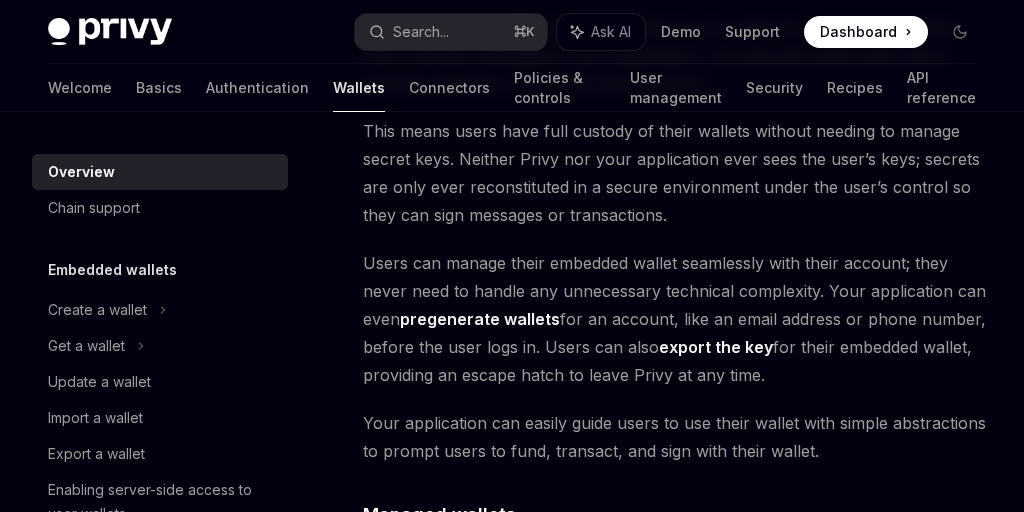 scroll, scrollTop: 1694, scrollLeft: 0, axis: vertical 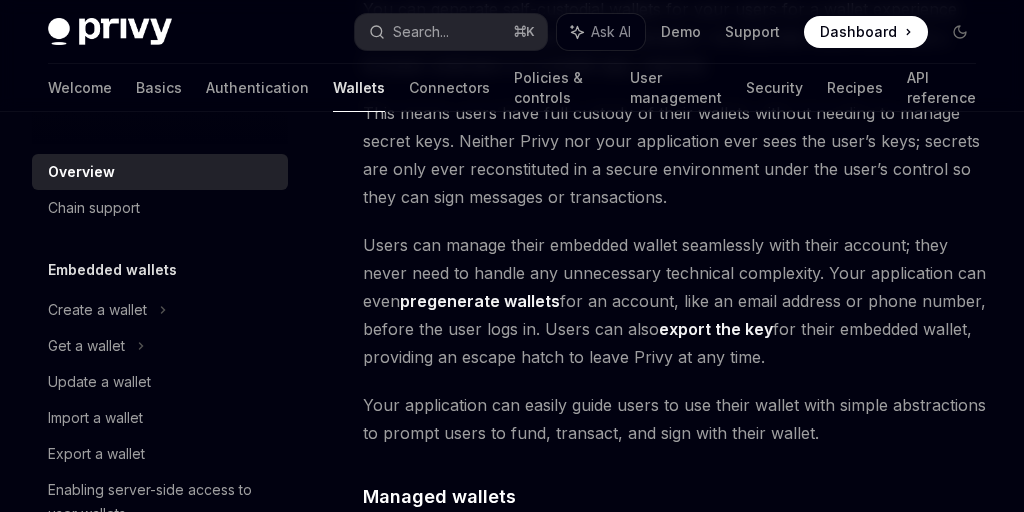 click on "Users can manage their embedded wallet seamlessly with their account; they never need to handle any unnecessary technical complexity. Your application can even  pregenerate wallets  for an account, like an email address or phone number, before the user logs in. Users can also  export the key  for their embedded wallet, providing an escape hatch to leave Privy at any time." at bounding box center [675, 301] 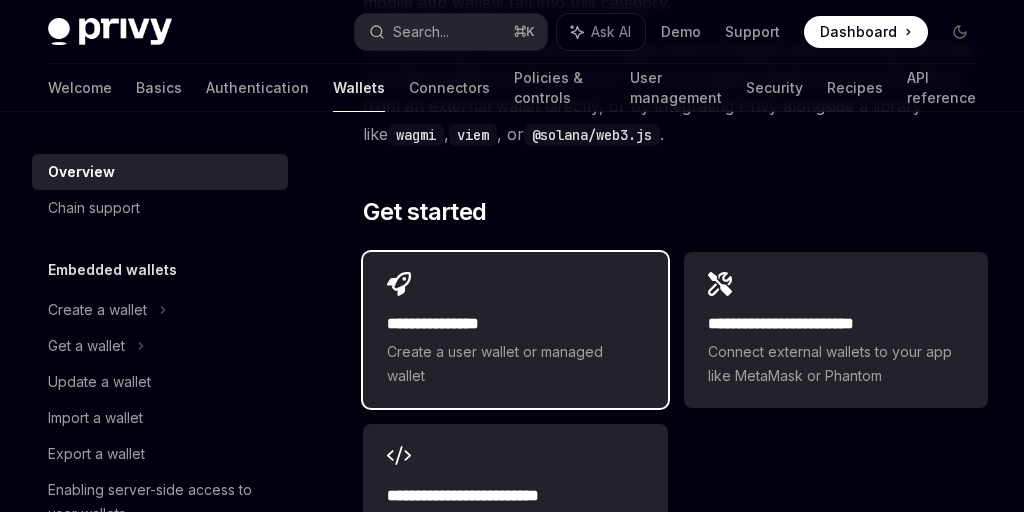 scroll, scrollTop: 3529, scrollLeft: 0, axis: vertical 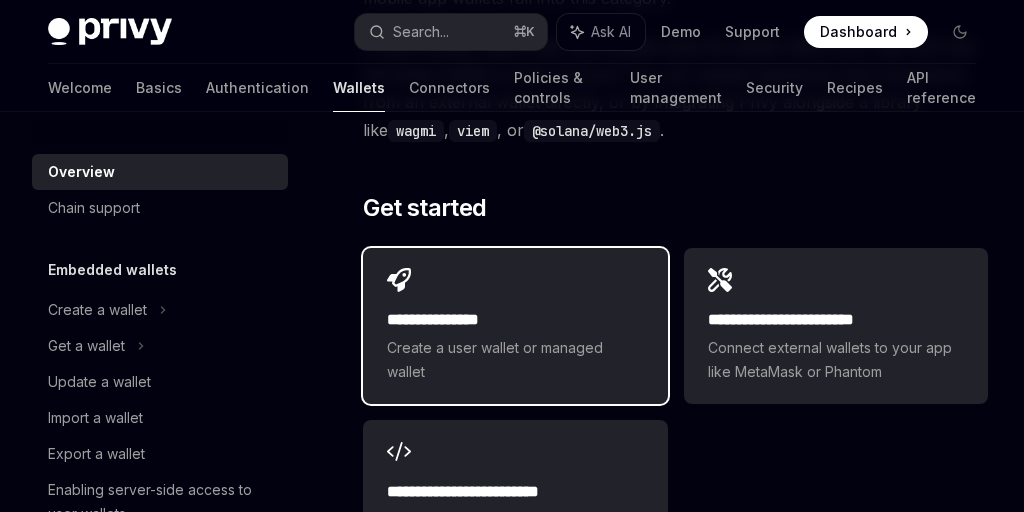 click on "Create a user wallet or managed wallet" at bounding box center (515, 360) 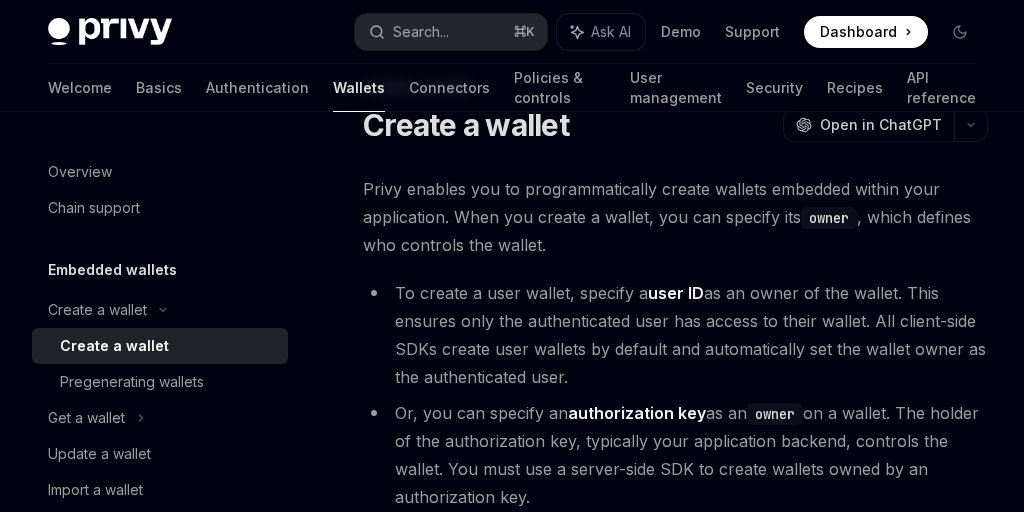scroll, scrollTop: 92, scrollLeft: 0, axis: vertical 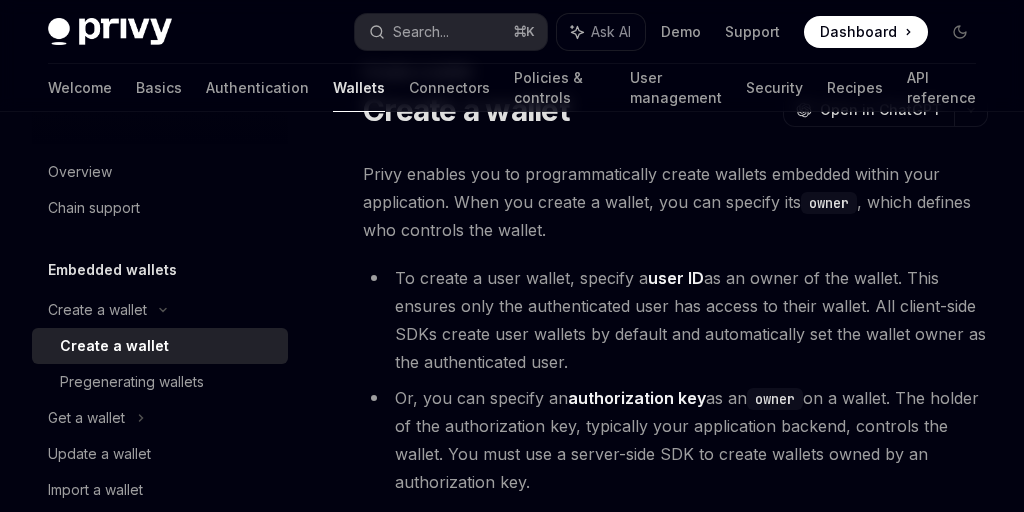 click on "To create a user wallet, specify a  user ID  as an owner of the wallet. This ensures only the authenticated user has access to their wallet. All client-side SDKs create user wallets by default and automatically set the wallet owner as the authenticated user." at bounding box center [675, 320] 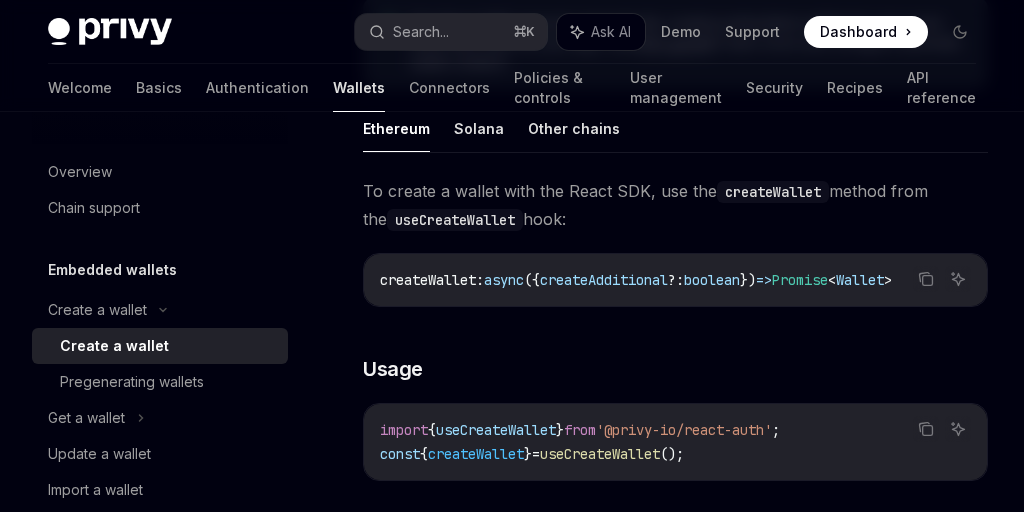 scroll, scrollTop: 617, scrollLeft: 0, axis: vertical 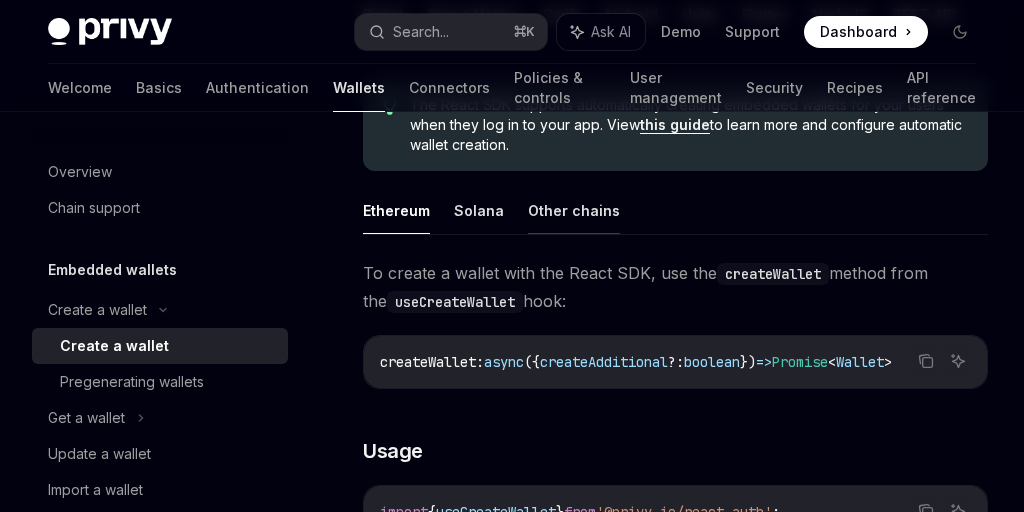 click on "Other chains" at bounding box center [574, 210] 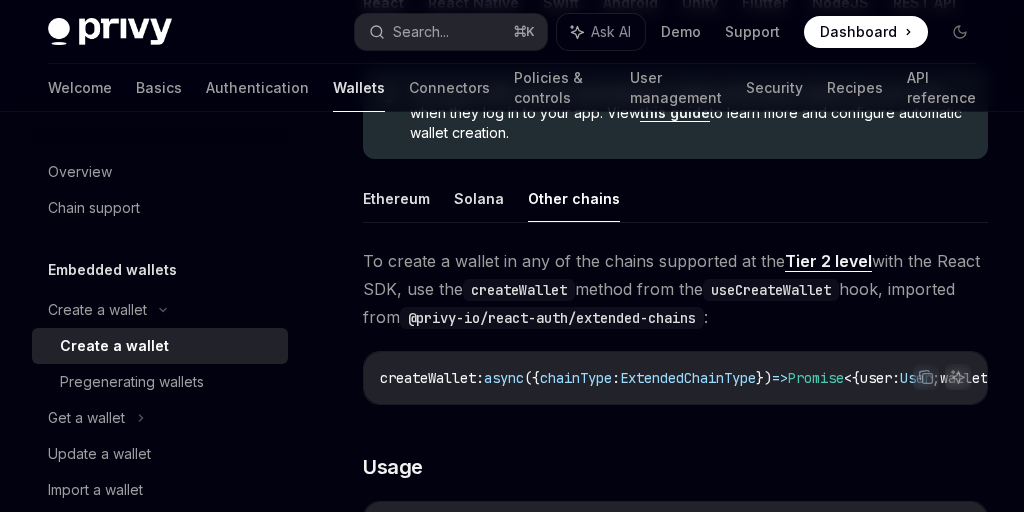 scroll, scrollTop: 635, scrollLeft: 0, axis: vertical 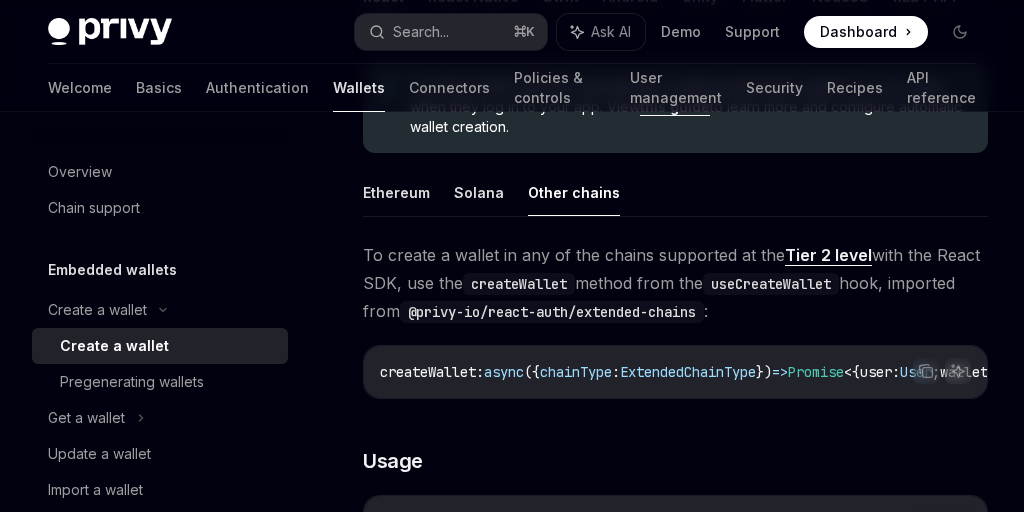click on "Tier 2 level" at bounding box center [828, 255] 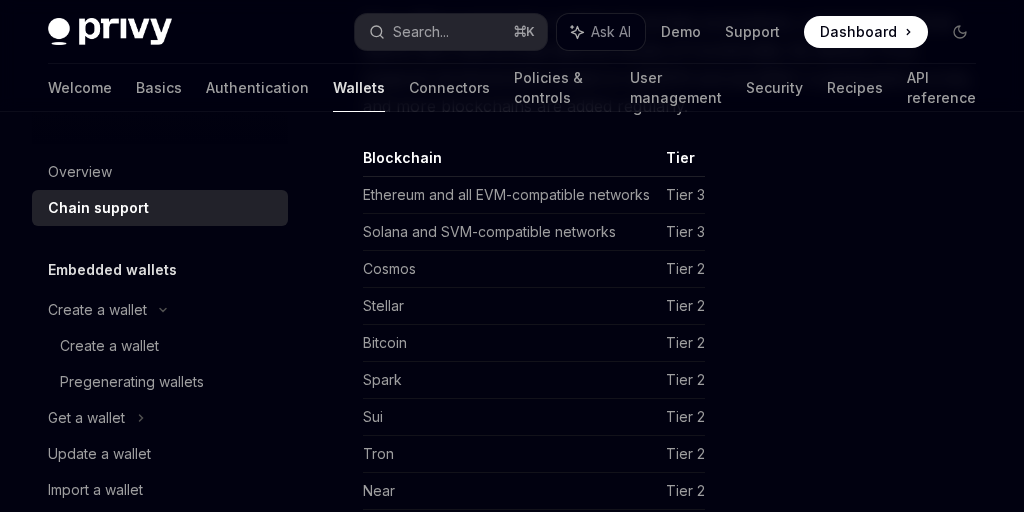 scroll, scrollTop: 245, scrollLeft: 0, axis: vertical 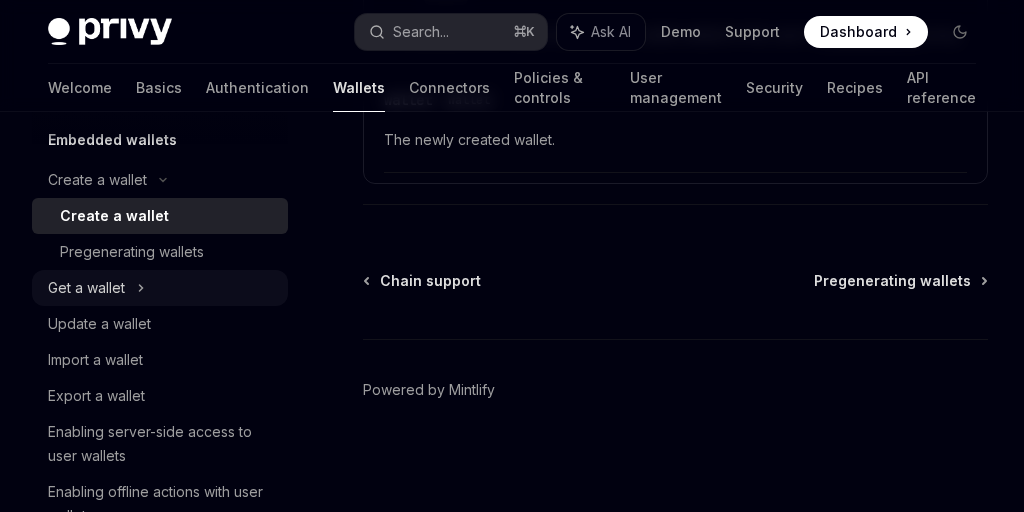 click 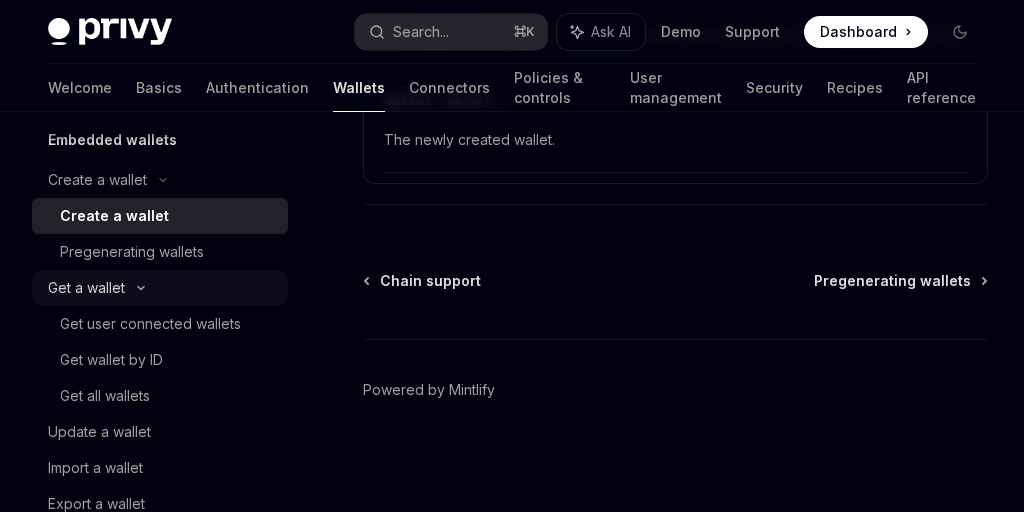 scroll, scrollTop: 0, scrollLeft: 0, axis: both 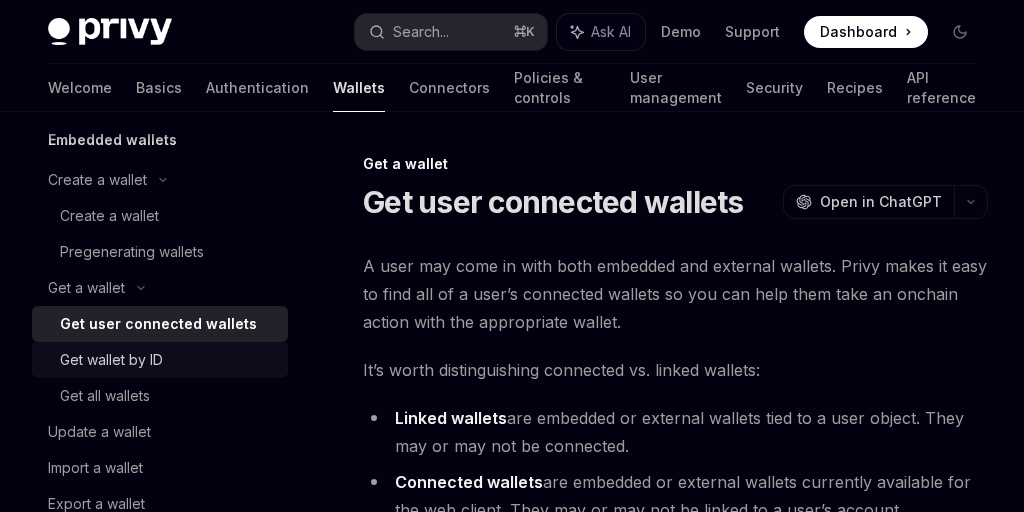 click on "Get wallet by ID" at bounding box center [111, 360] 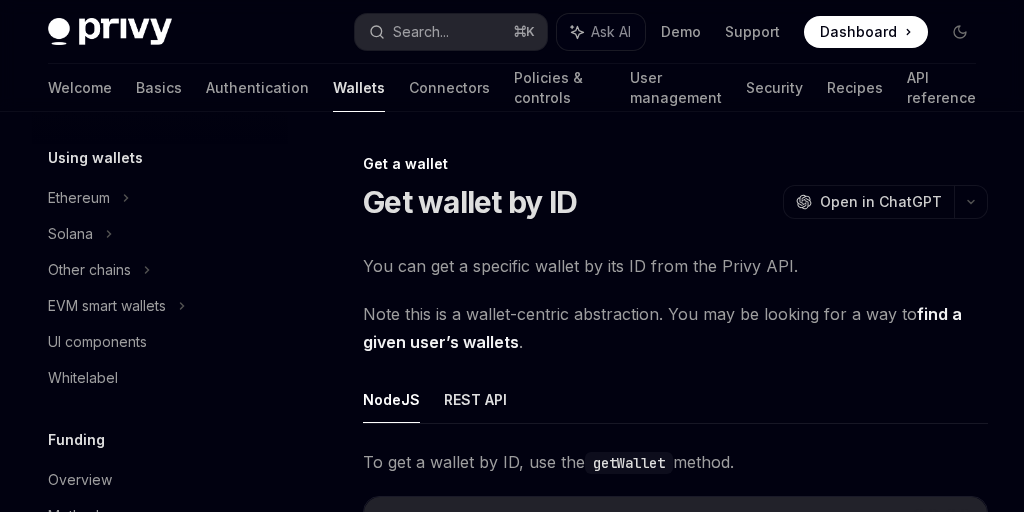 scroll, scrollTop: 659, scrollLeft: 0, axis: vertical 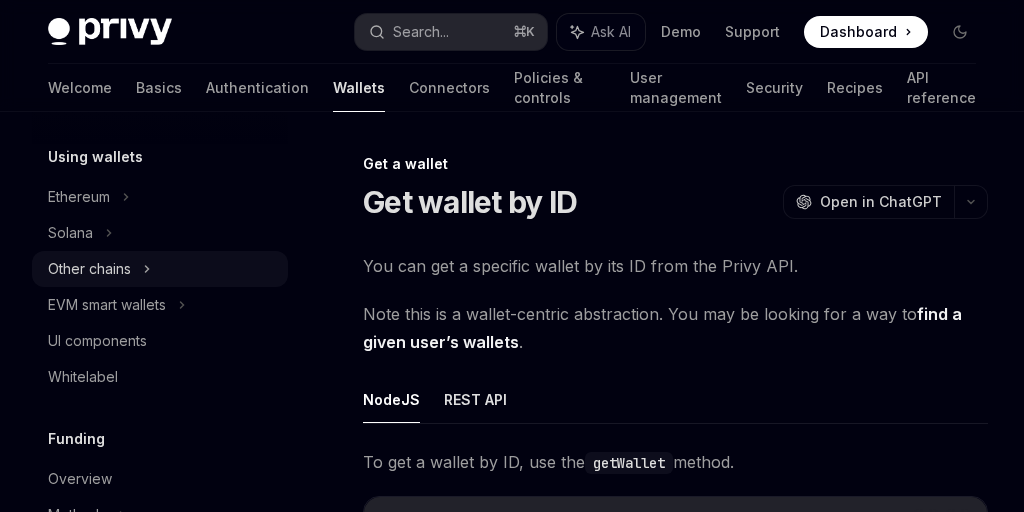 click on "Other chains" at bounding box center (89, 269) 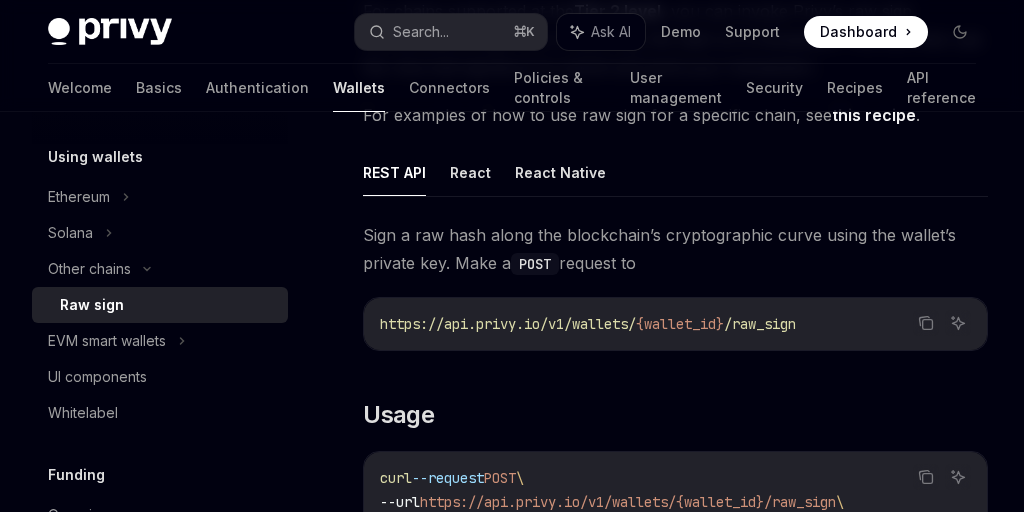 scroll, scrollTop: 259, scrollLeft: 0, axis: vertical 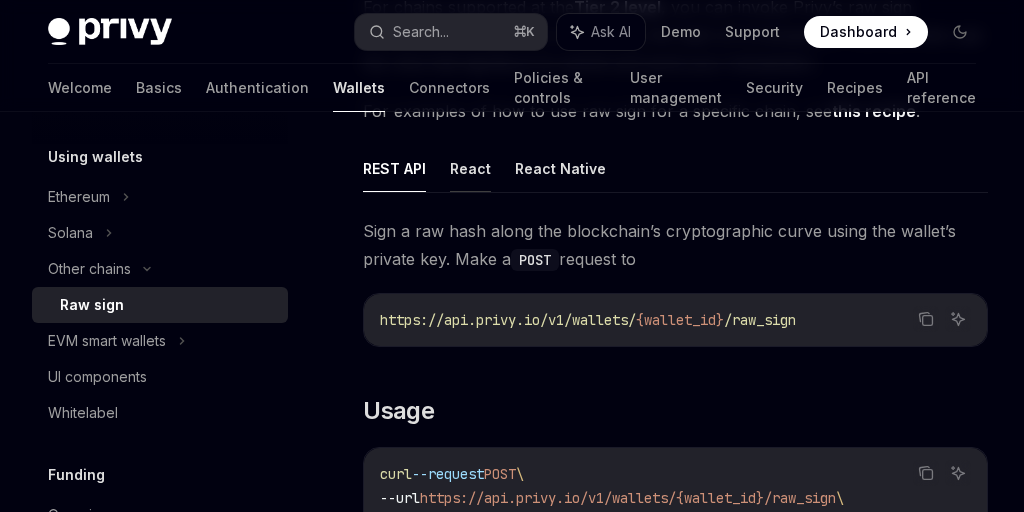 click on "React" at bounding box center [470, 168] 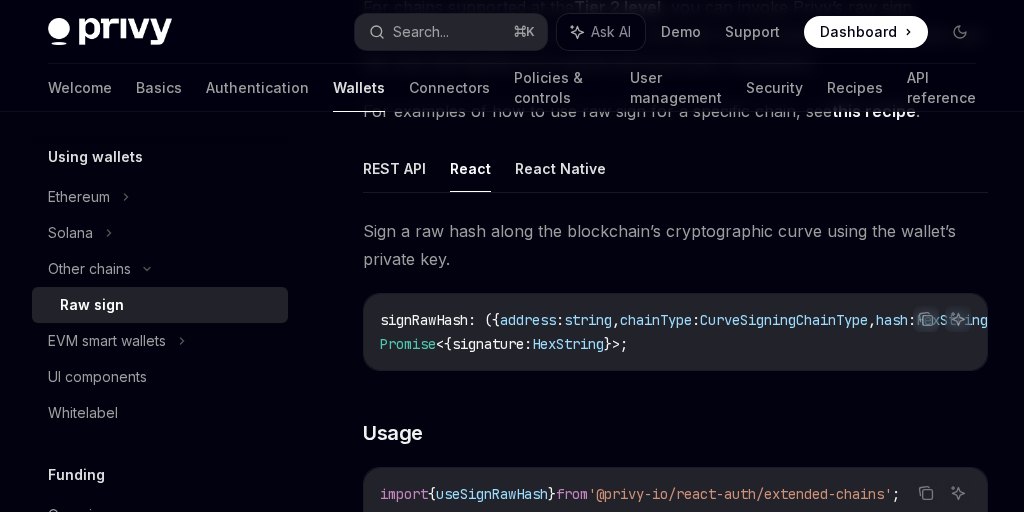 type on "*" 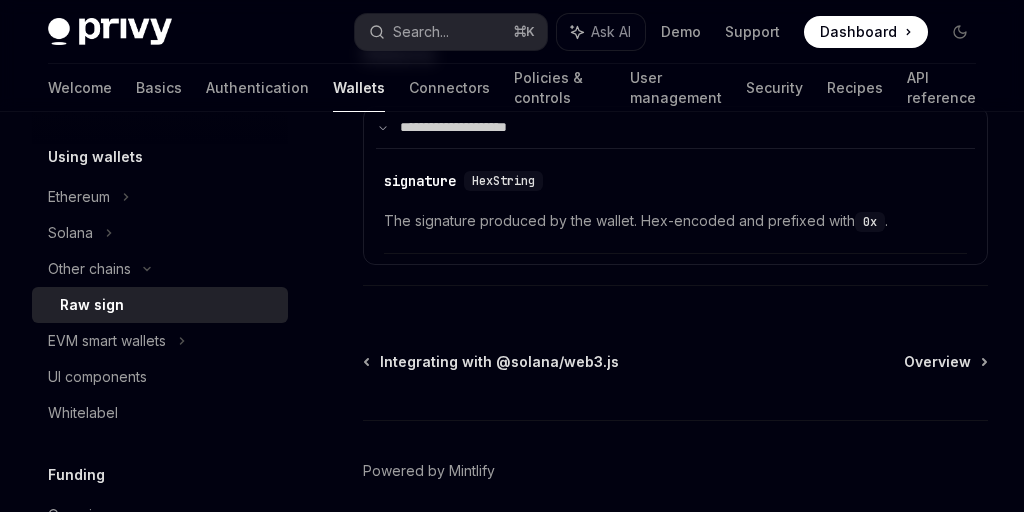 scroll, scrollTop: 1462, scrollLeft: 0, axis: vertical 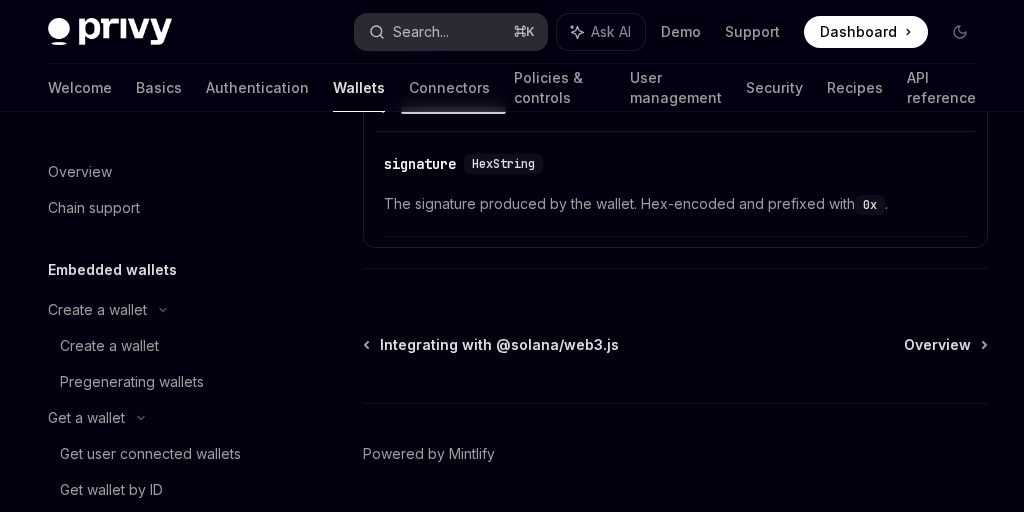 click on "Search..." at bounding box center [421, 32] 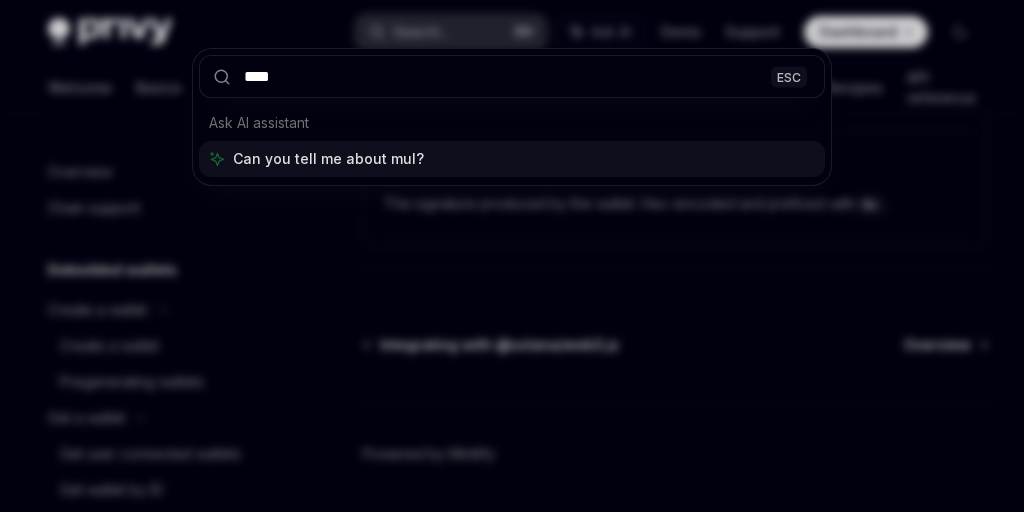 type on "*****" 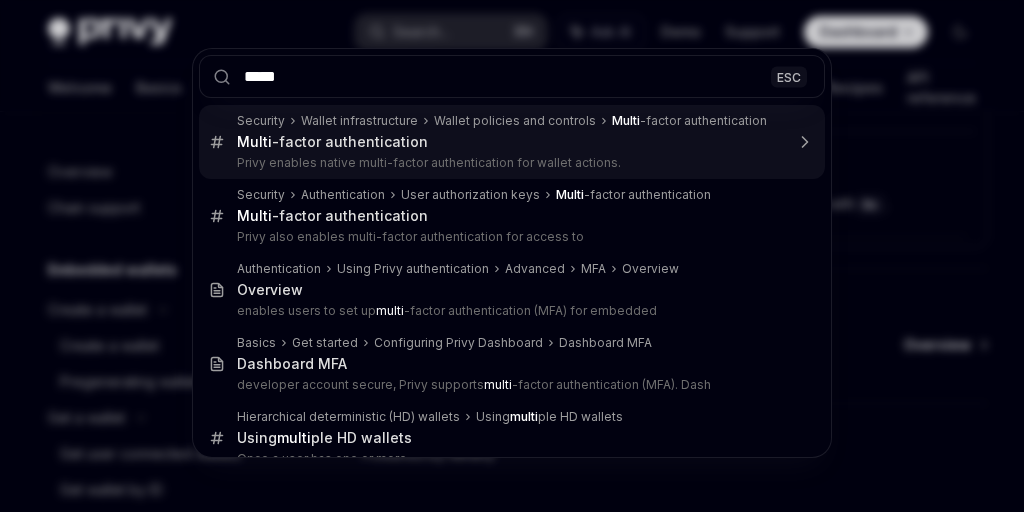 type 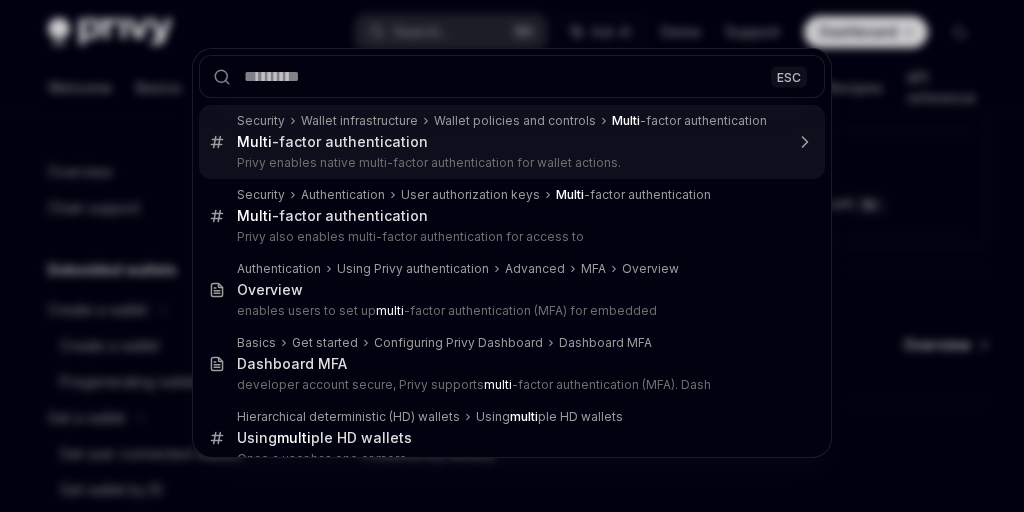 type on "*" 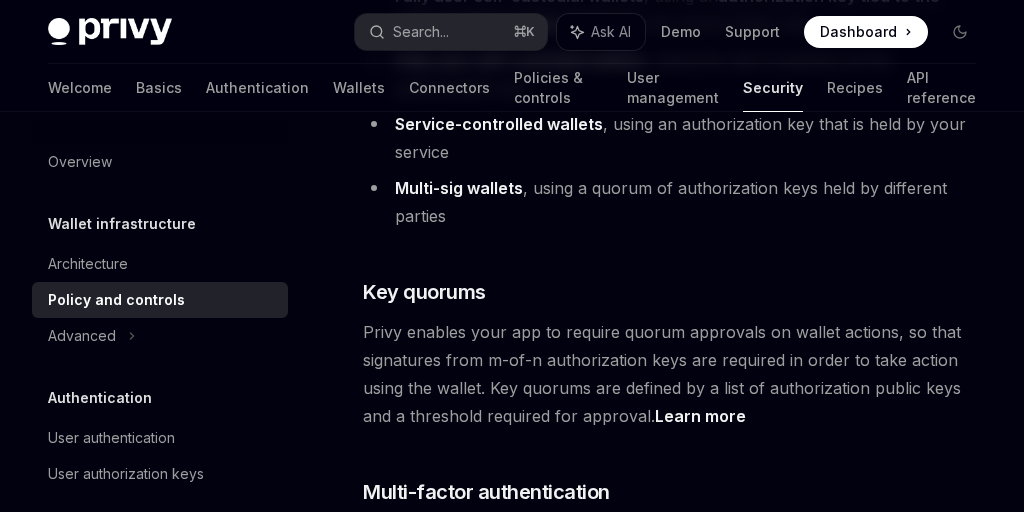 scroll, scrollTop: 1788, scrollLeft: 0, axis: vertical 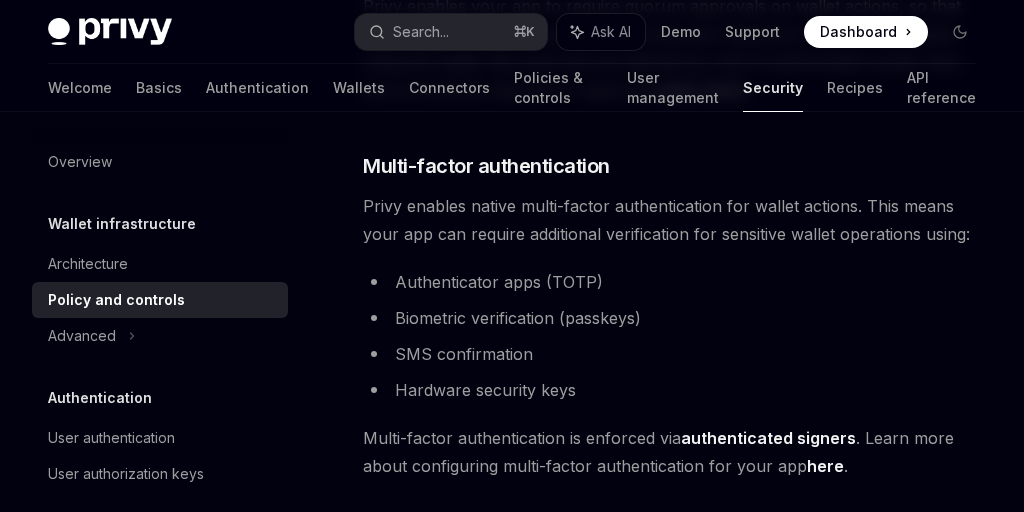 click on "Privy enables native multi-factor authentication for wallet actions. This means your app can require additional verification for sensitive wallet operations using:" at bounding box center (675, 220) 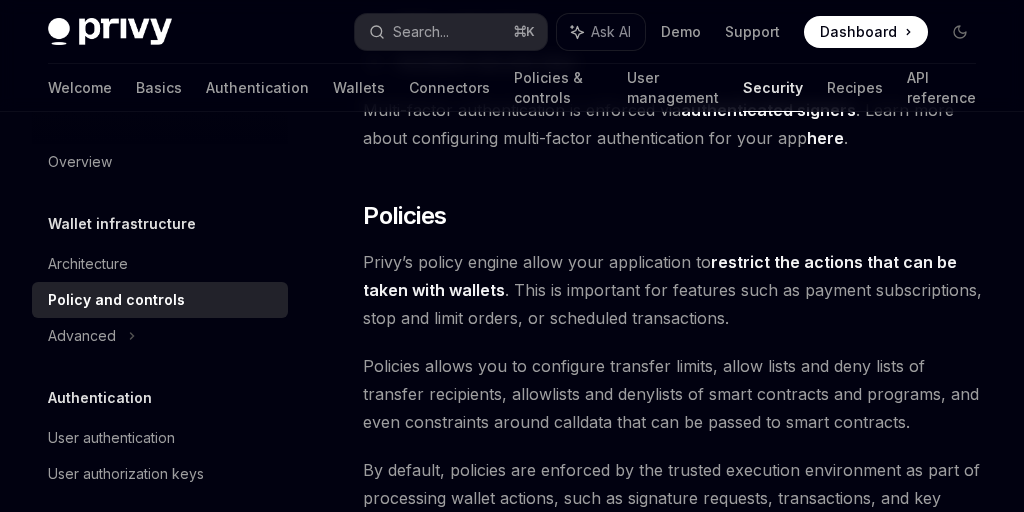 scroll, scrollTop: 2121, scrollLeft: 0, axis: vertical 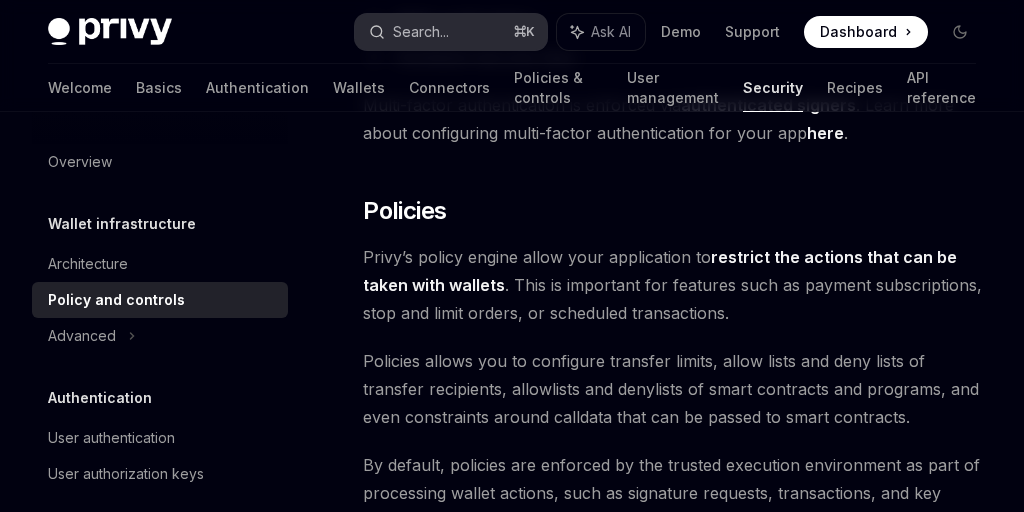 click on "Search... ⌘ K" at bounding box center [451, 32] 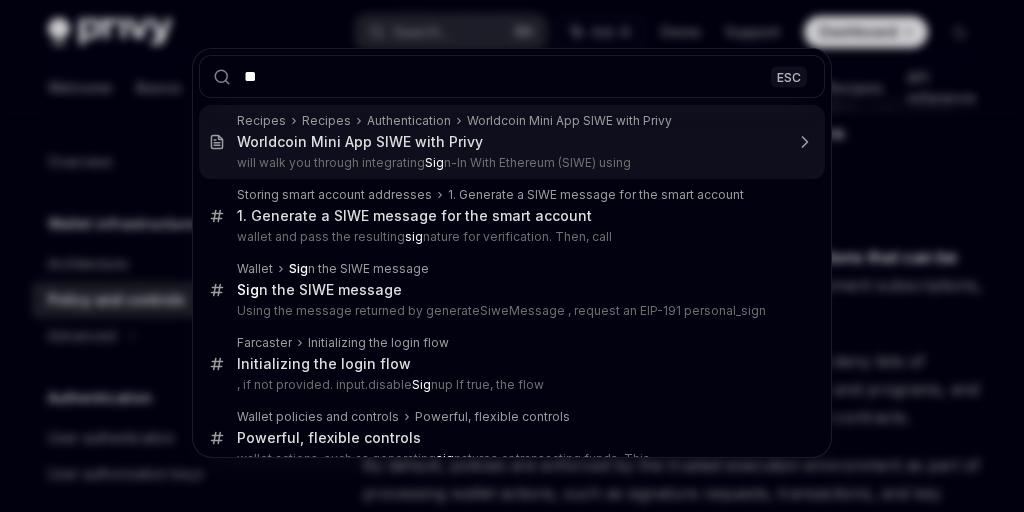 type on "*" 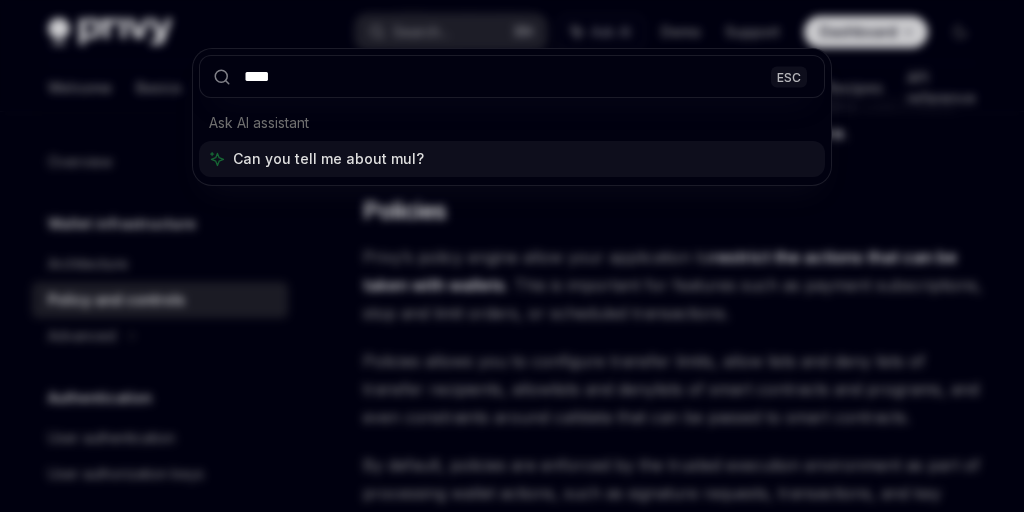type on "*****" 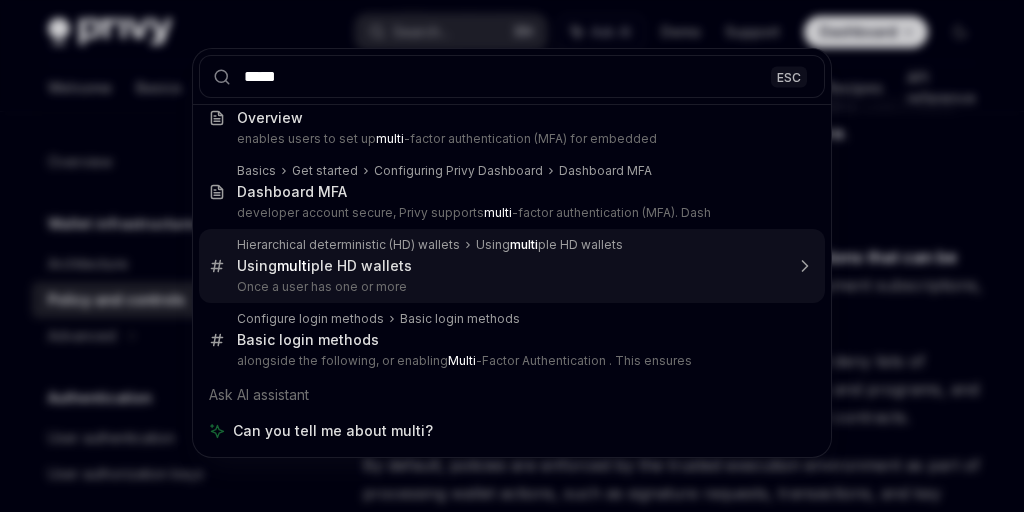 scroll, scrollTop: 172, scrollLeft: 0, axis: vertical 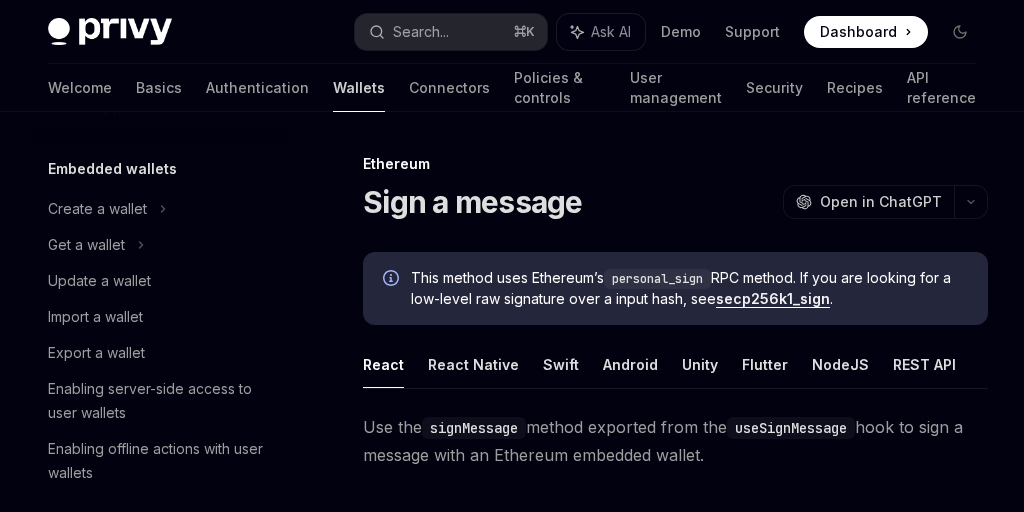 click on "Wallets" at bounding box center [359, 88] 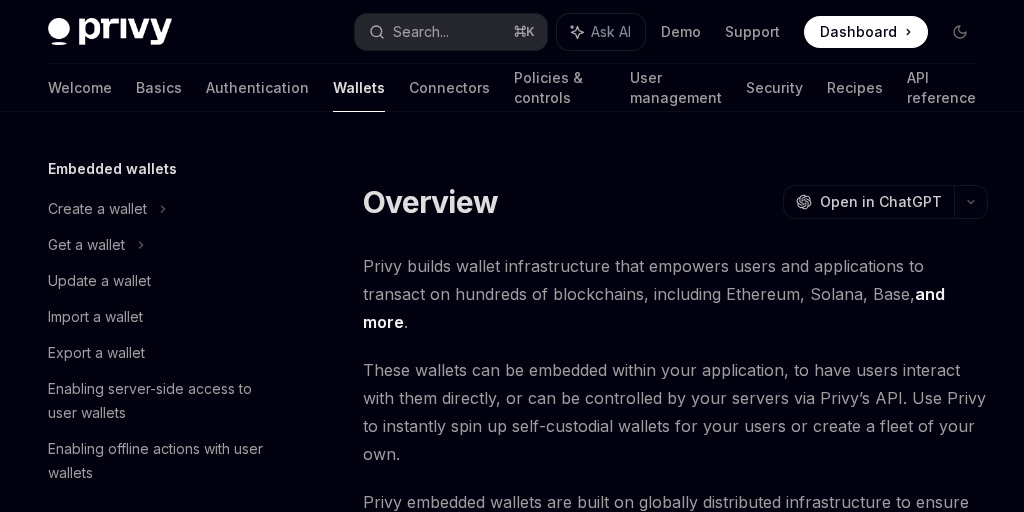 scroll, scrollTop: 0, scrollLeft: 0, axis: both 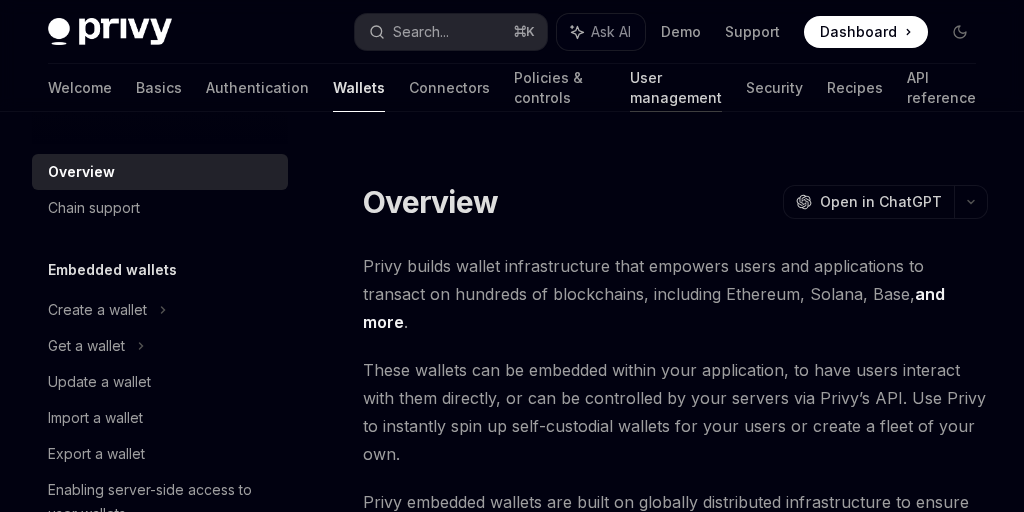 click on "User management" at bounding box center [676, 88] 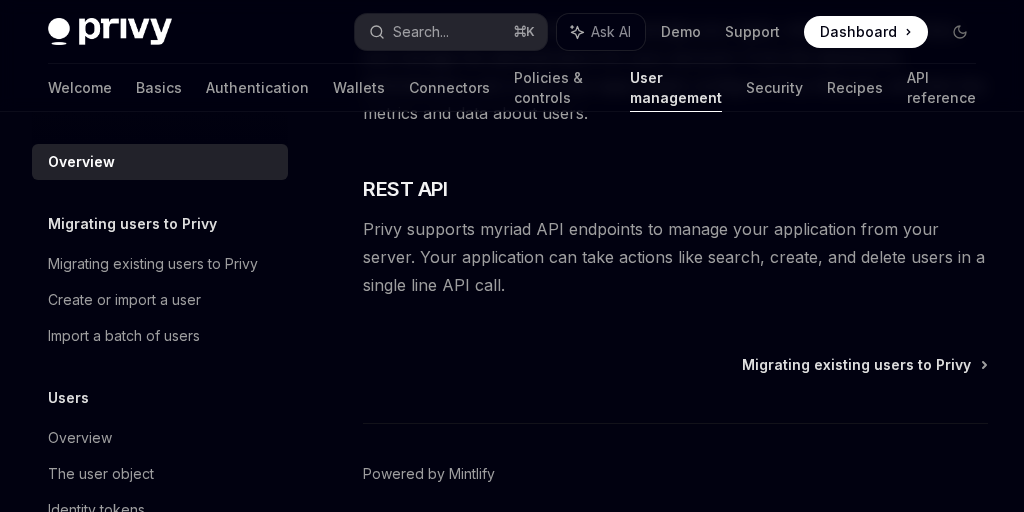 scroll, scrollTop: 815, scrollLeft: 0, axis: vertical 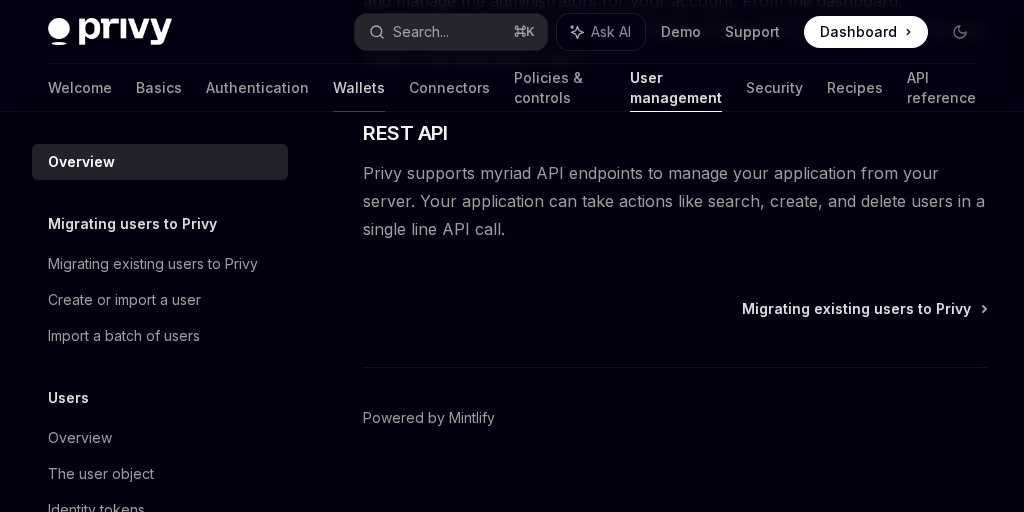 click on "Wallets" at bounding box center [359, 88] 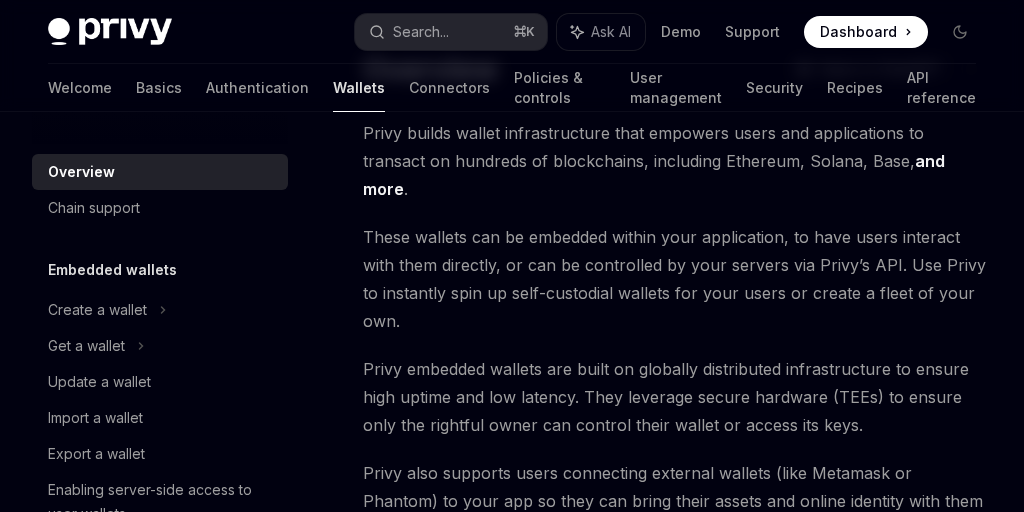 scroll, scrollTop: 135, scrollLeft: 0, axis: vertical 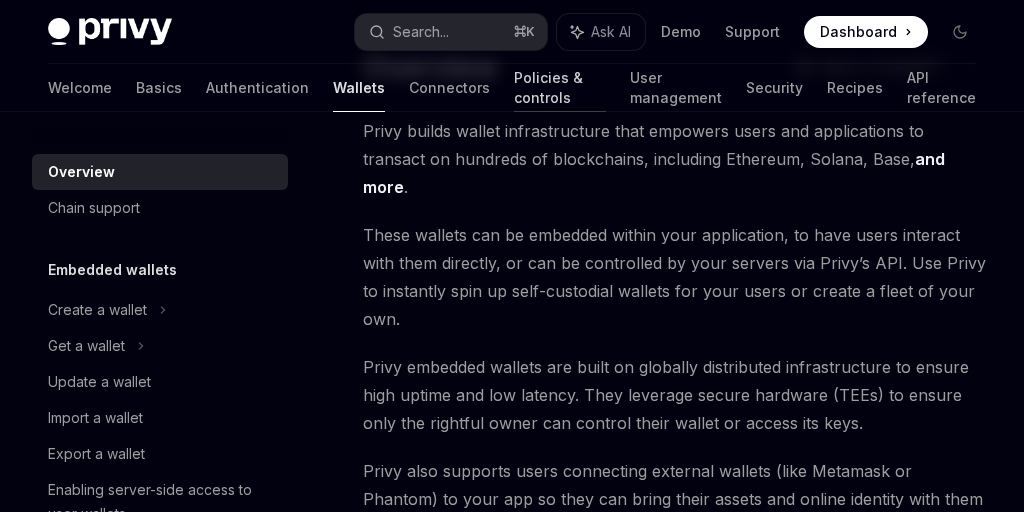 click on "Policies & controls" at bounding box center [560, 88] 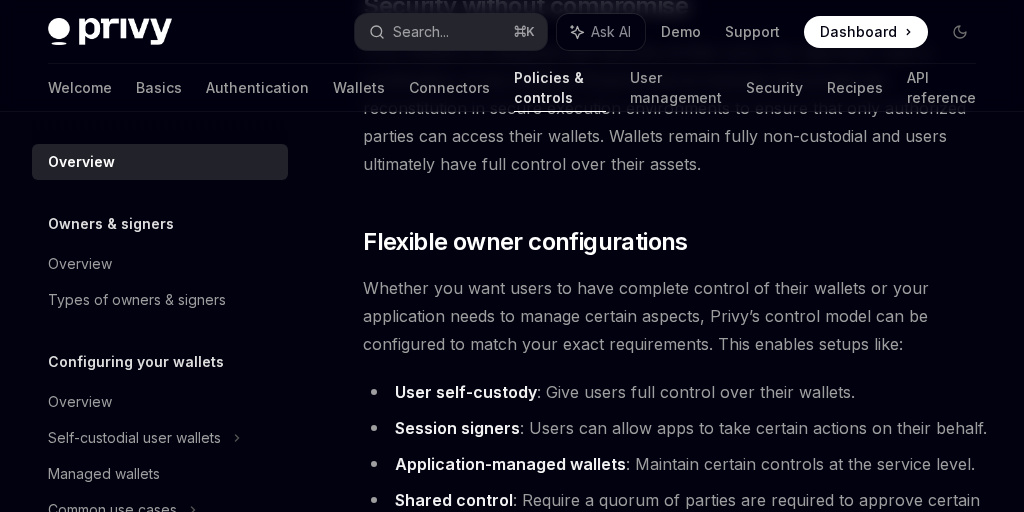 scroll, scrollTop: 366, scrollLeft: 0, axis: vertical 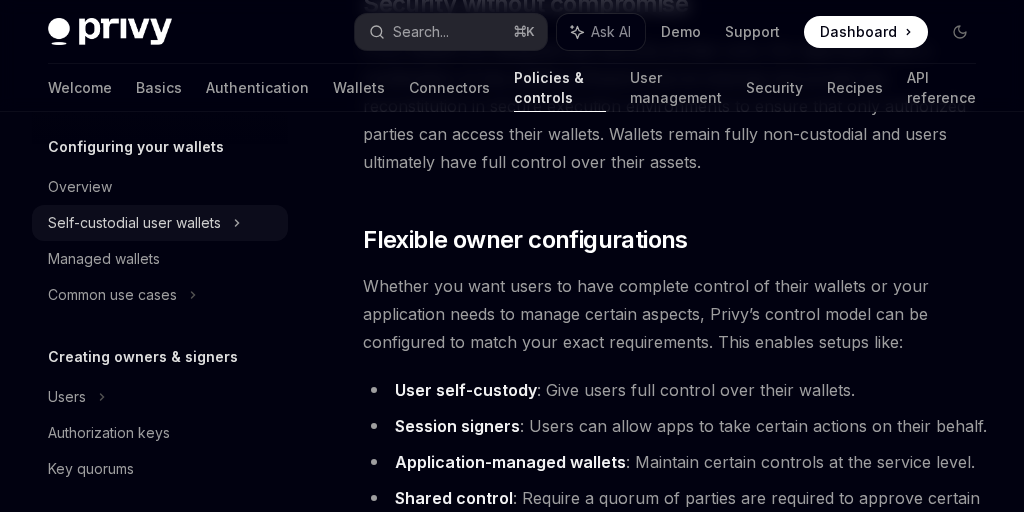 click 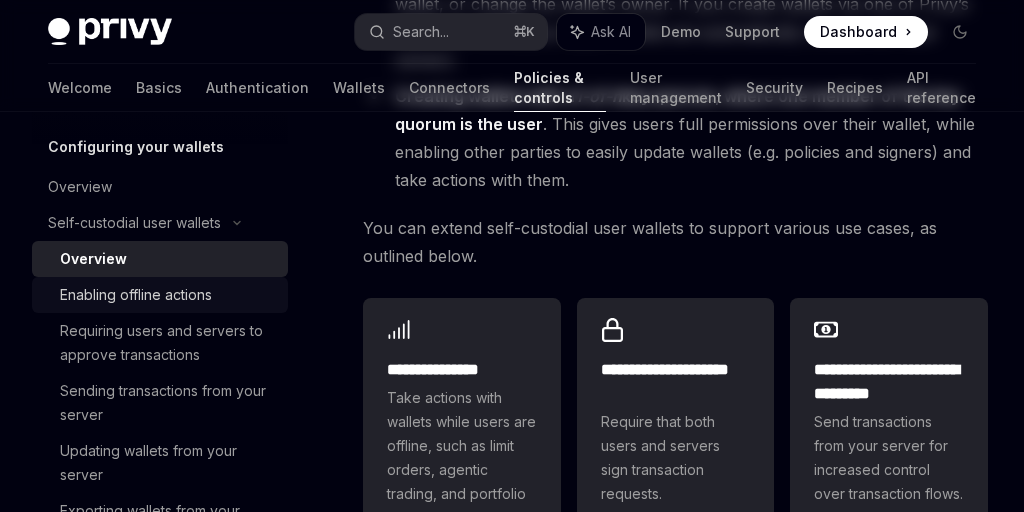 scroll, scrollTop: 0, scrollLeft: 0, axis: both 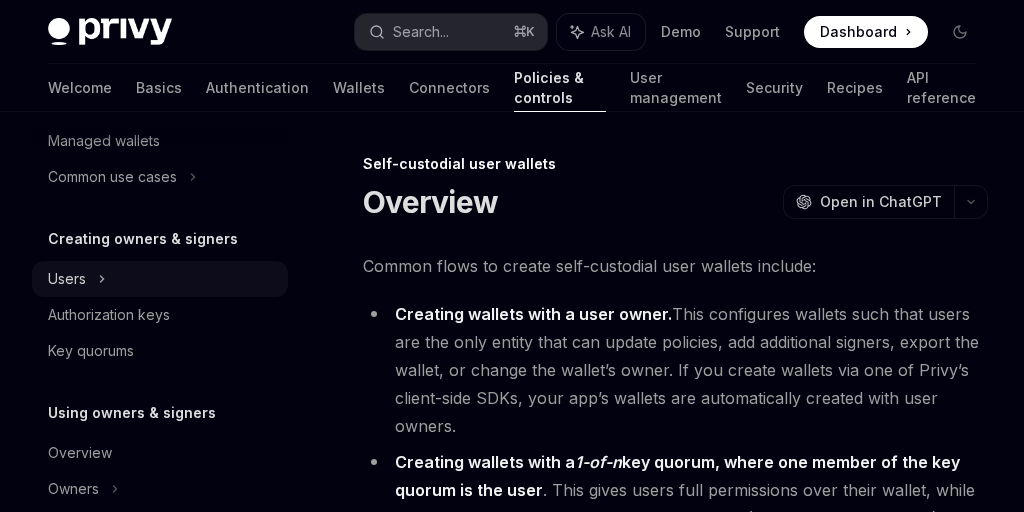 click on "Users" at bounding box center (160, 279) 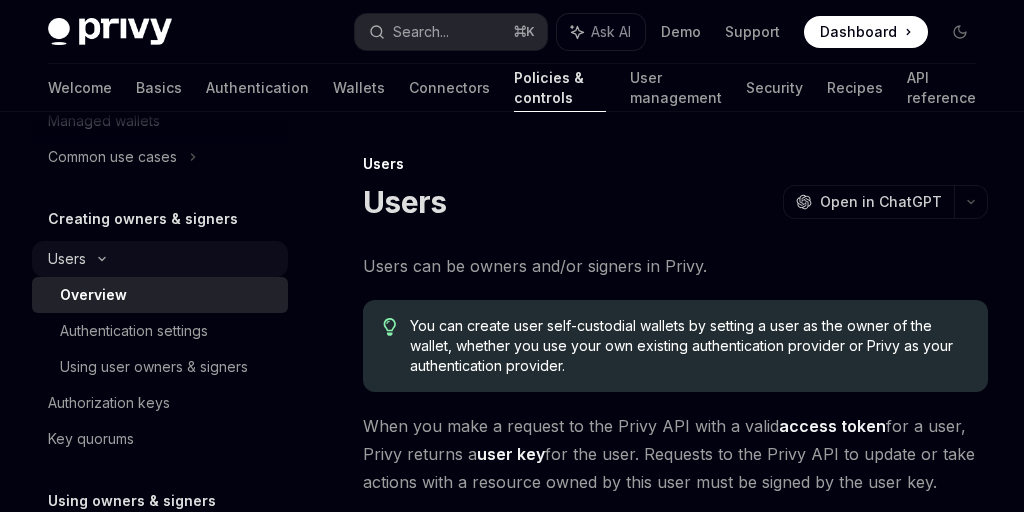 scroll, scrollTop: 689, scrollLeft: 0, axis: vertical 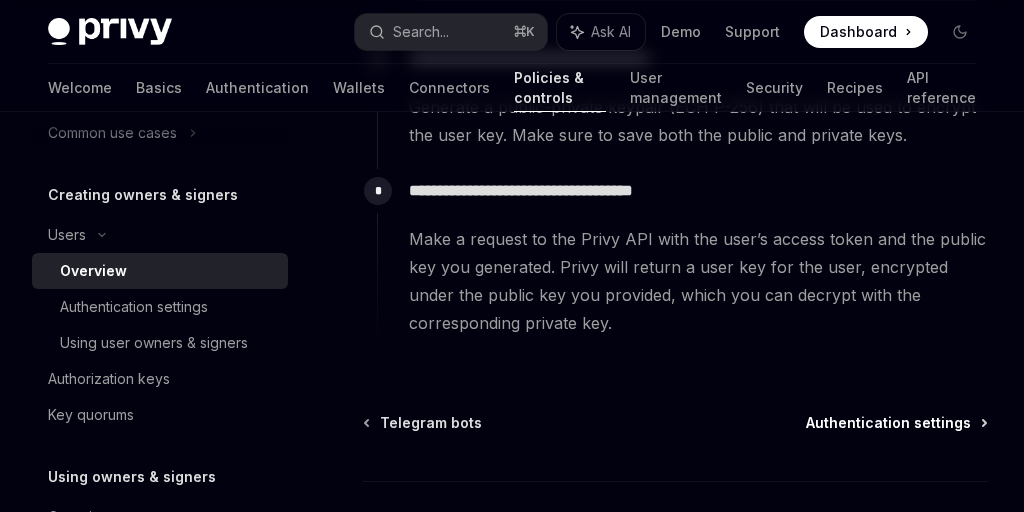click on "Authentication settings" at bounding box center (888, 423) 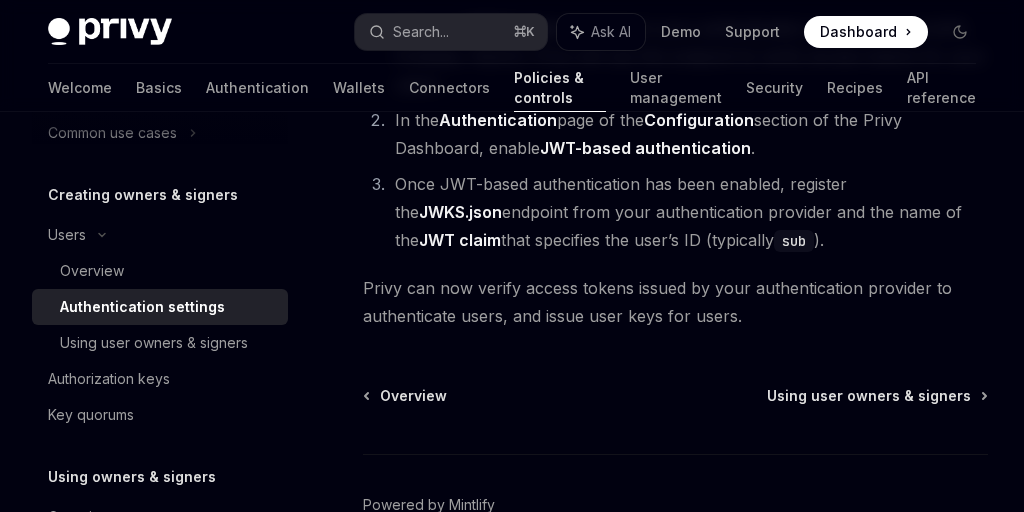 scroll, scrollTop: 542, scrollLeft: 0, axis: vertical 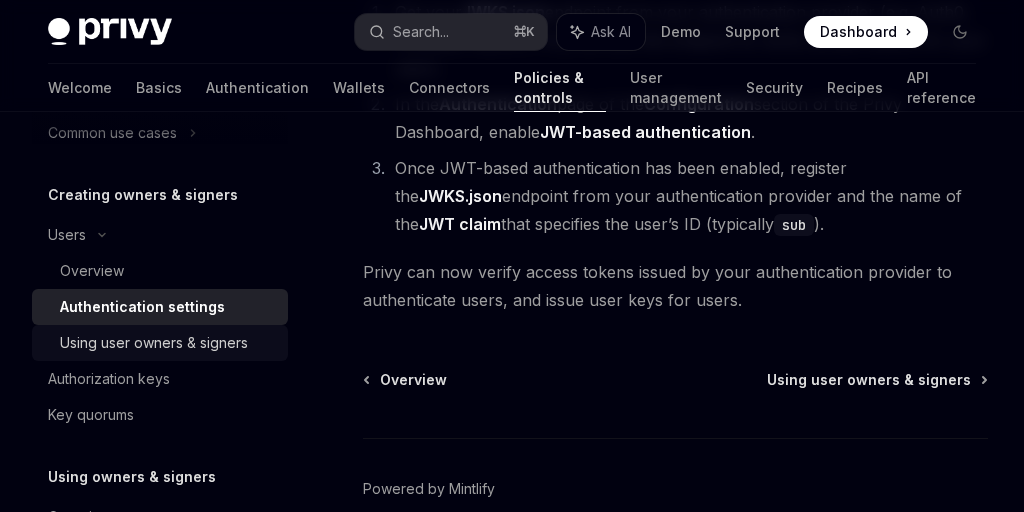 click on "Using user owners & signers" at bounding box center (154, 343) 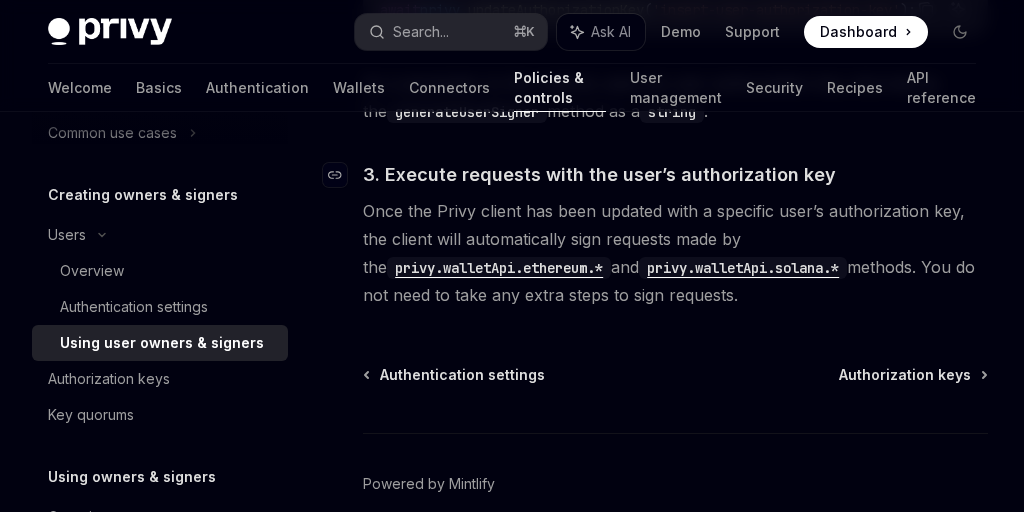 scroll, scrollTop: 1798, scrollLeft: 0, axis: vertical 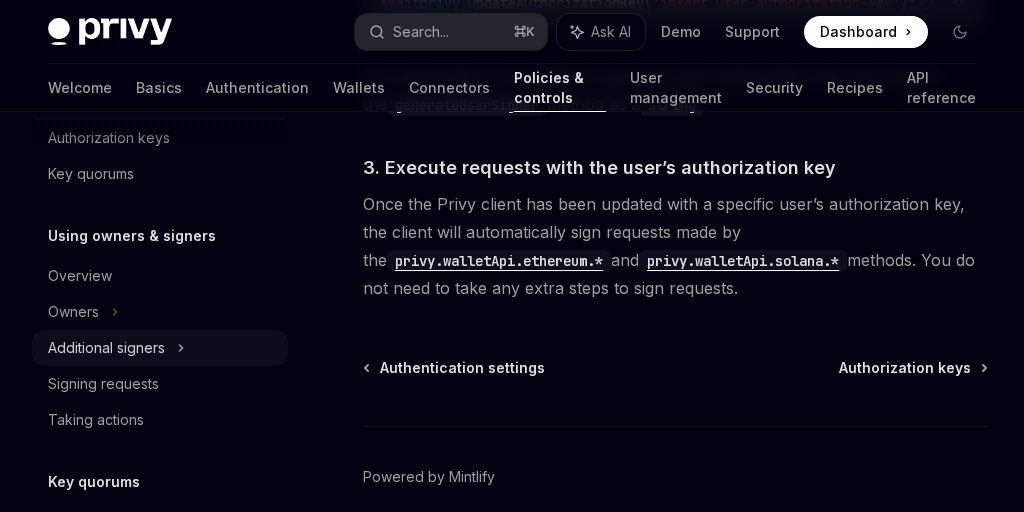 click on "Additional signers" at bounding box center (106, 348) 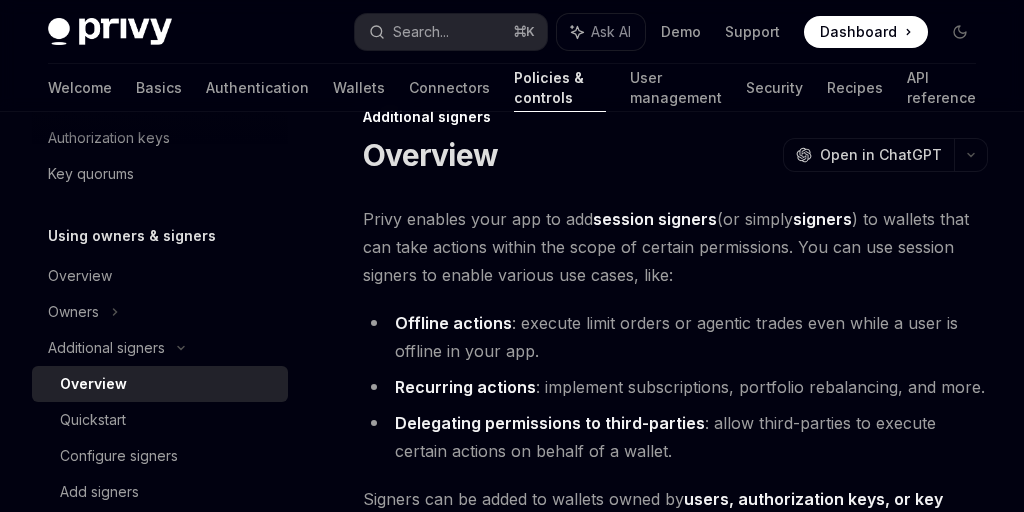 scroll, scrollTop: 55, scrollLeft: 0, axis: vertical 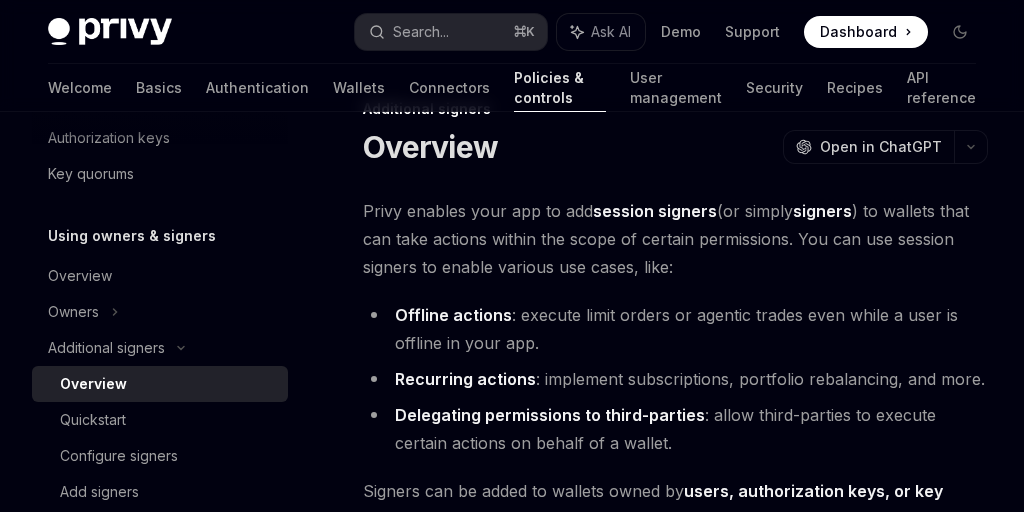 click on "Privy enables your app to add  session signers  (or simply  signers ) to wallets that can take actions within the scope of certain permissions. You can use session signers to enable various use cases, like:" at bounding box center [675, 239] 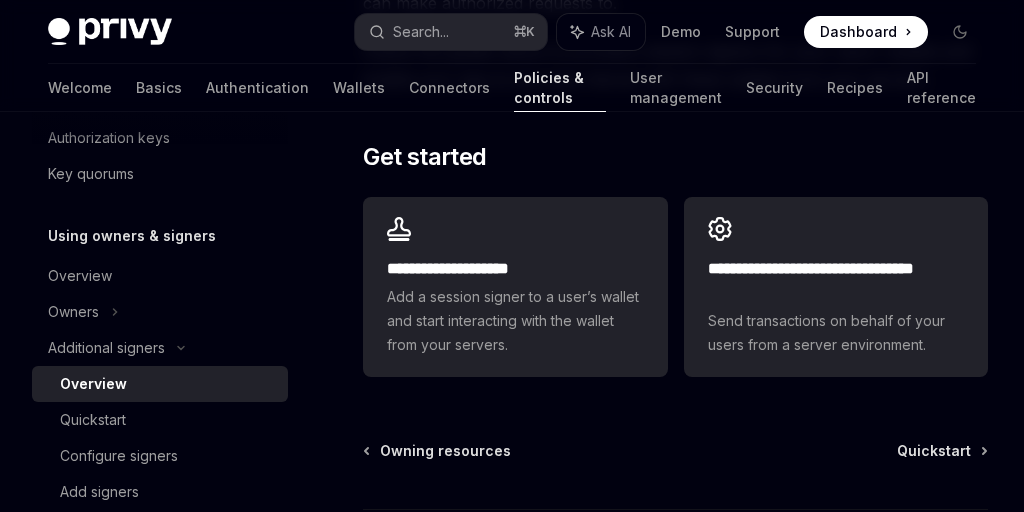 scroll, scrollTop: 676, scrollLeft: 0, axis: vertical 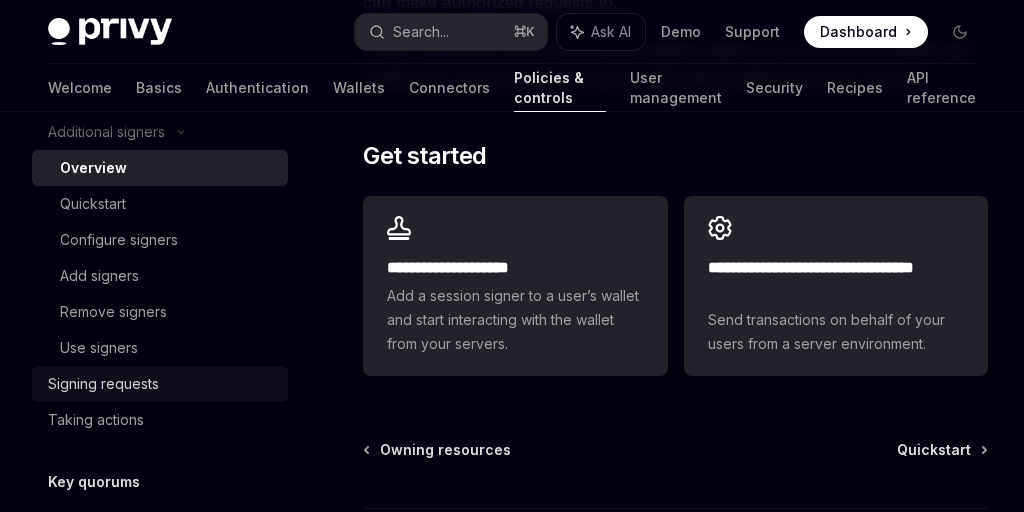 click on "Signing requests" at bounding box center (103, 384) 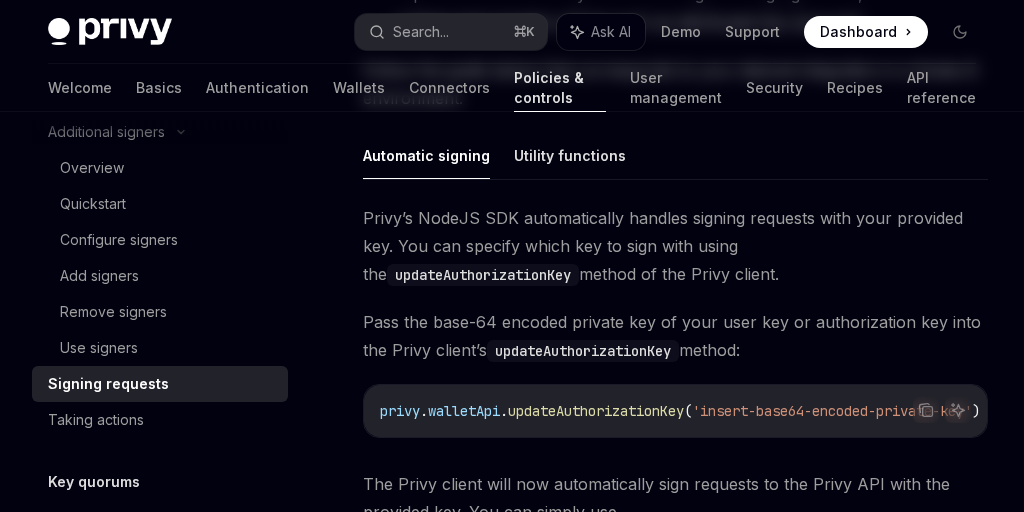 scroll, scrollTop: 0, scrollLeft: 0, axis: both 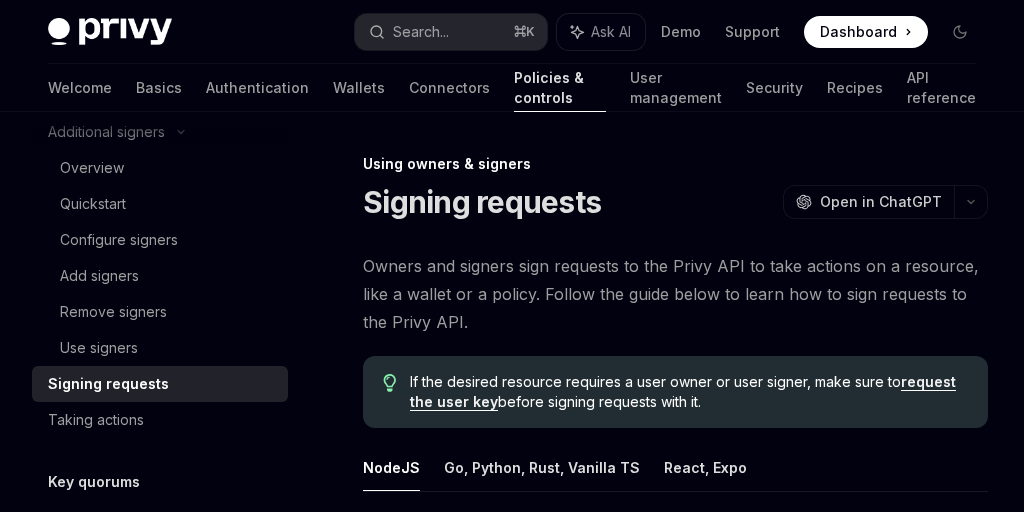click on "Owners and signers sign requests to the Privy API to take actions on a resource, like a wallet or a policy. Follow the guide below to learn how to sign requests to the Privy API." at bounding box center [675, 294] 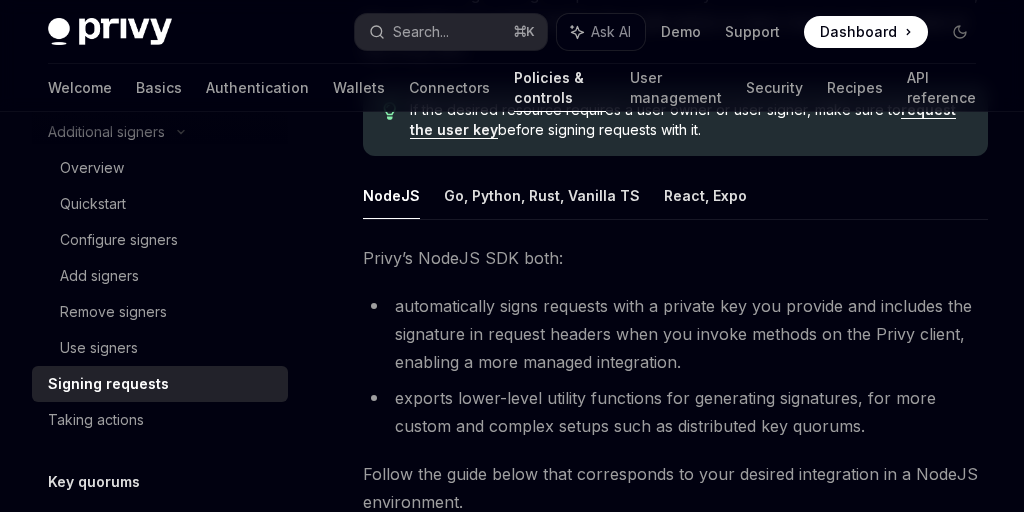 scroll, scrollTop: 313, scrollLeft: 0, axis: vertical 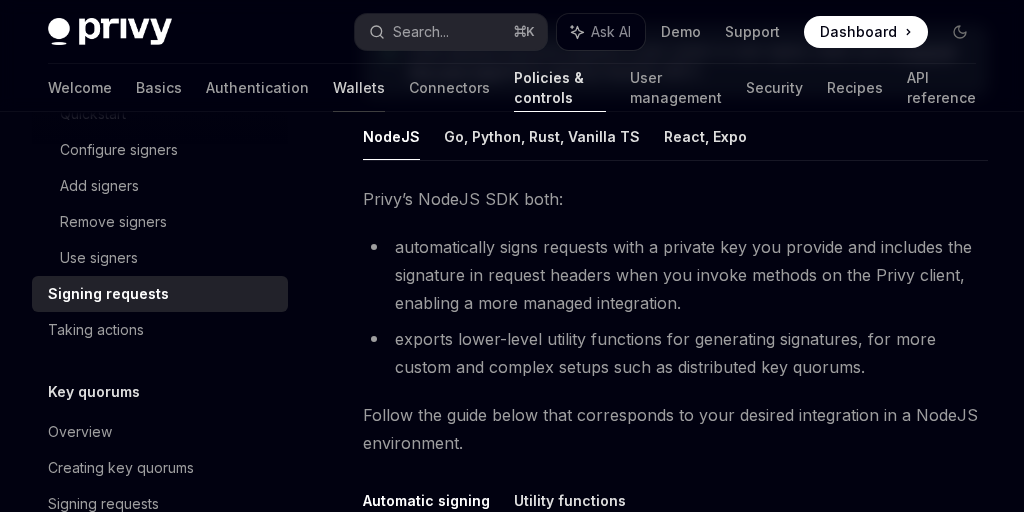 click on "Wallets" at bounding box center [359, 88] 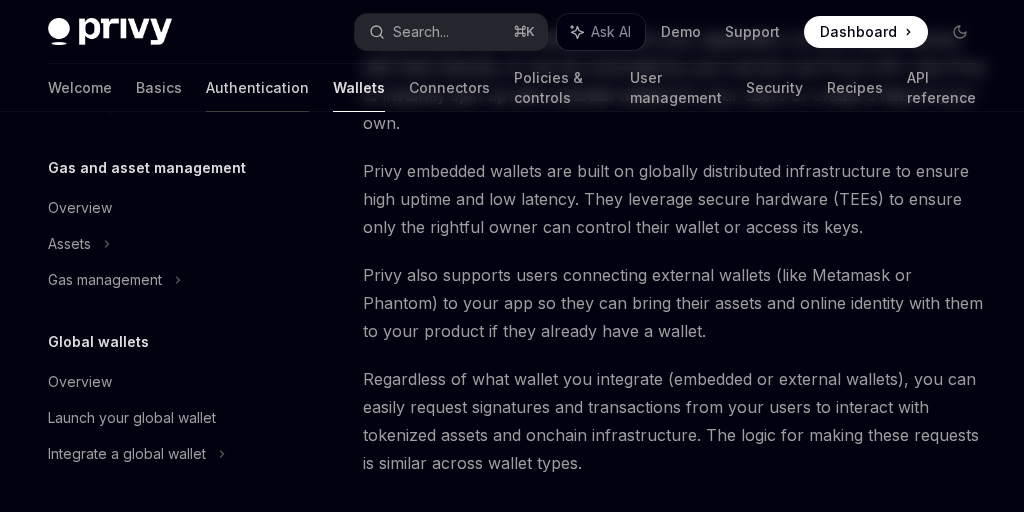 scroll, scrollTop: 0, scrollLeft: 0, axis: both 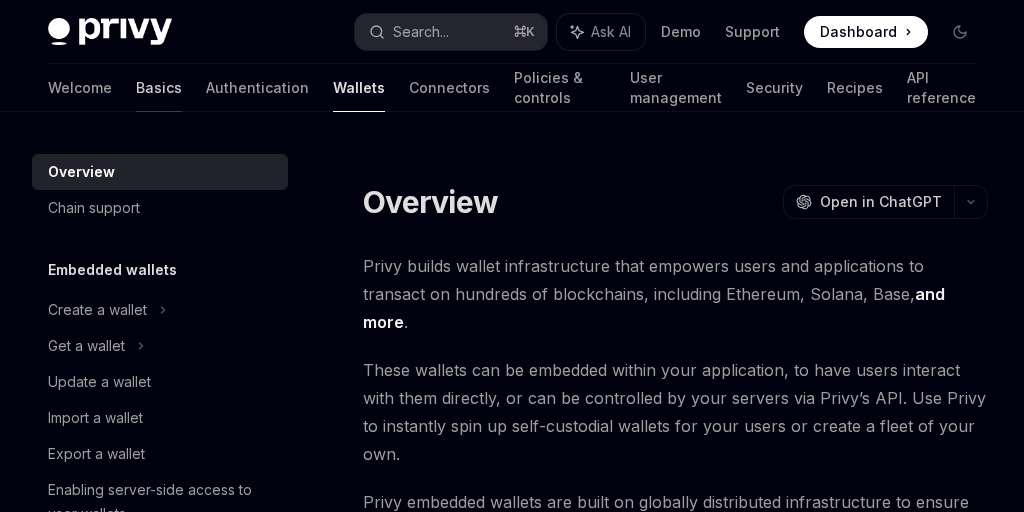 click on "Basics" at bounding box center [159, 88] 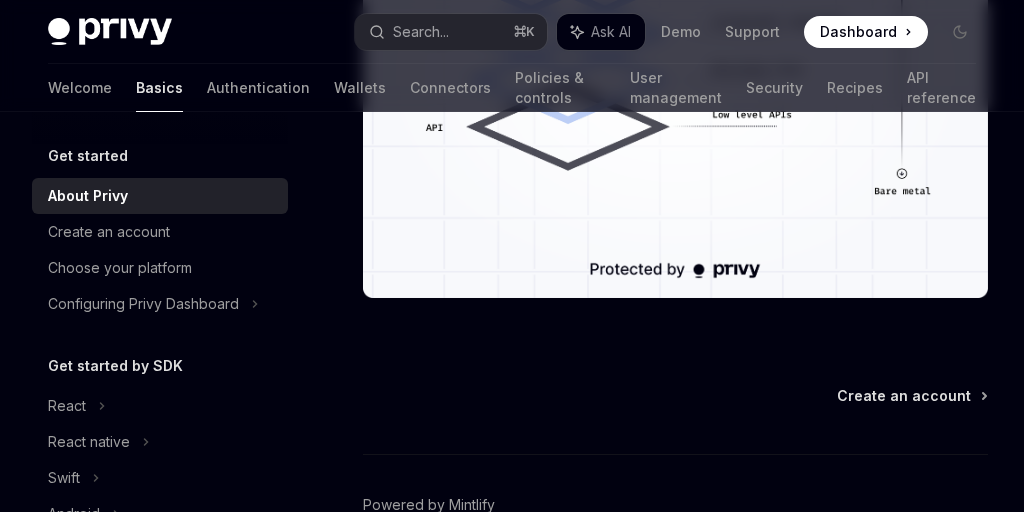 scroll, scrollTop: 2098, scrollLeft: 0, axis: vertical 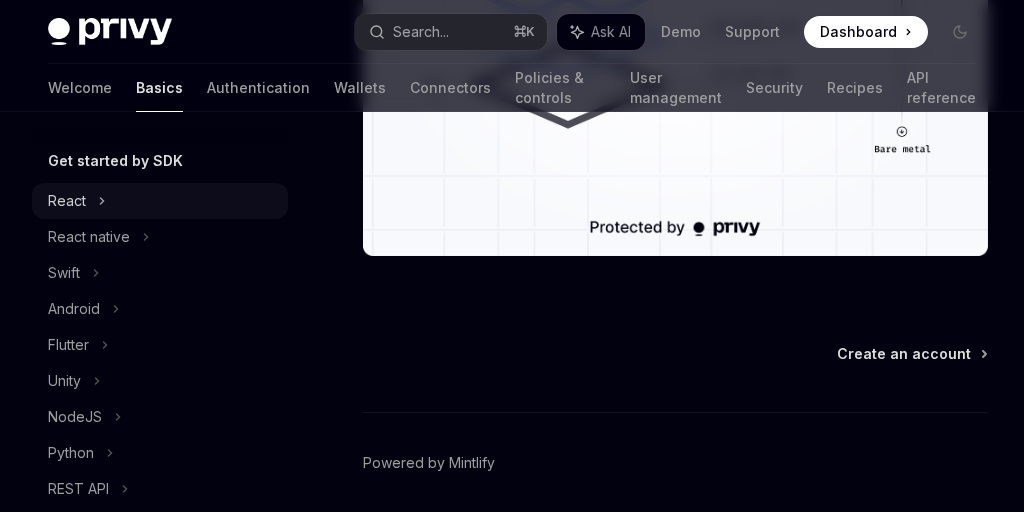 click 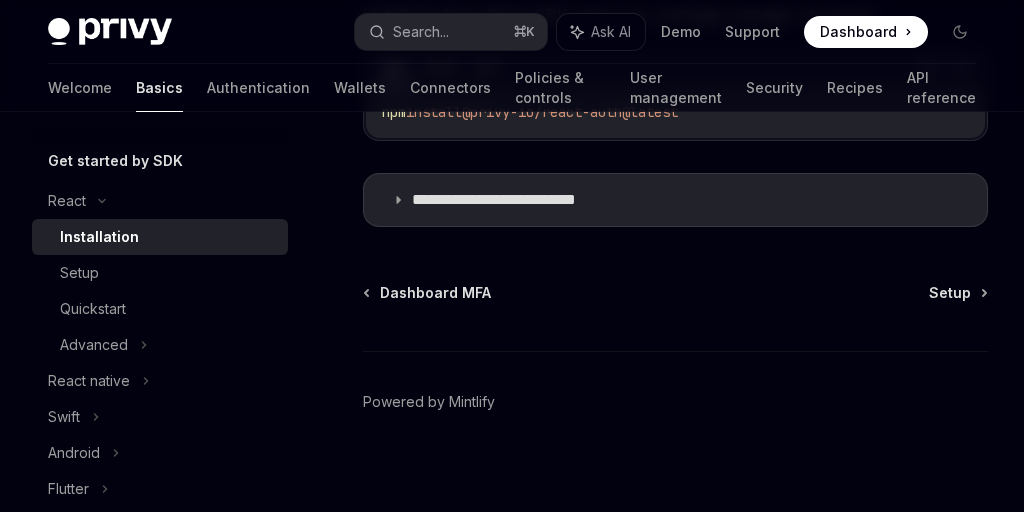 scroll, scrollTop: 457, scrollLeft: 0, axis: vertical 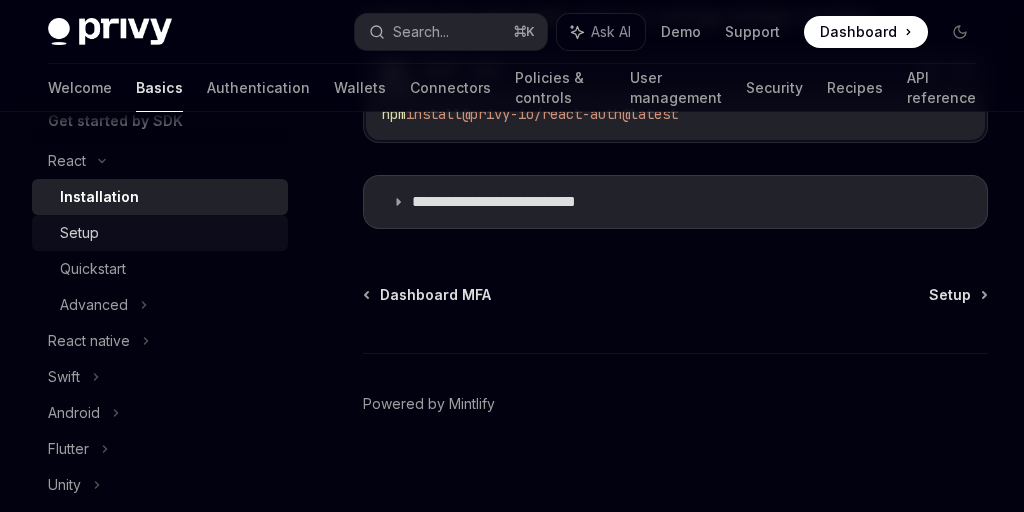 click on "Setup" at bounding box center (160, 233) 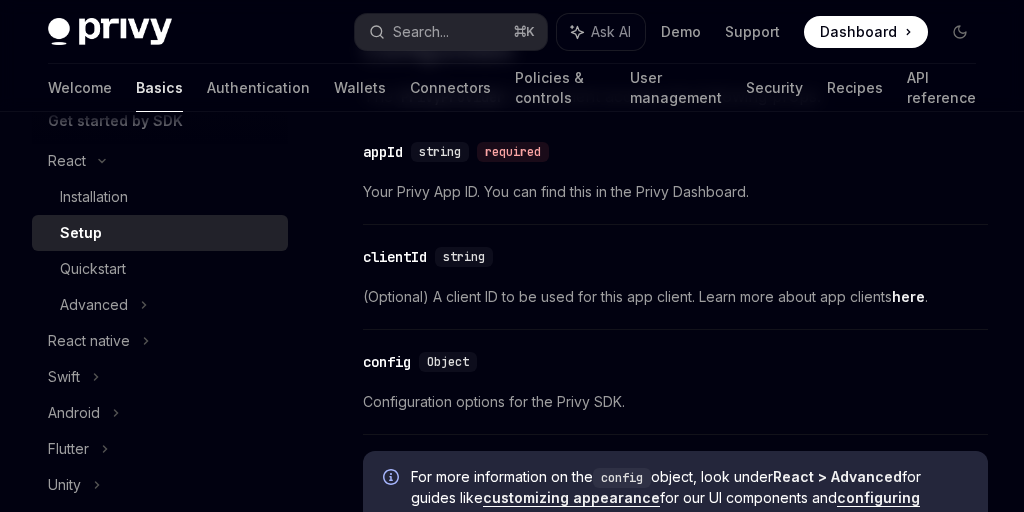 scroll, scrollTop: 1502, scrollLeft: 0, axis: vertical 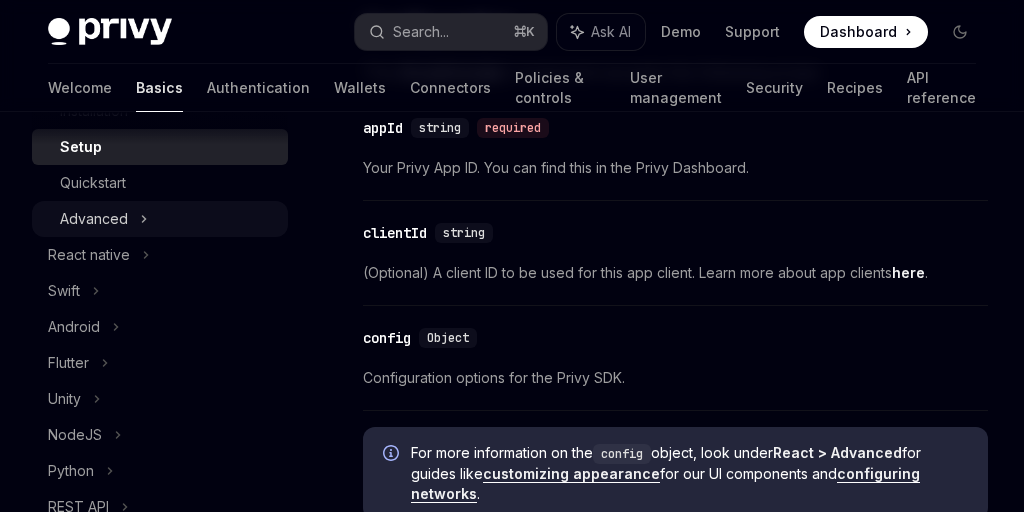 click 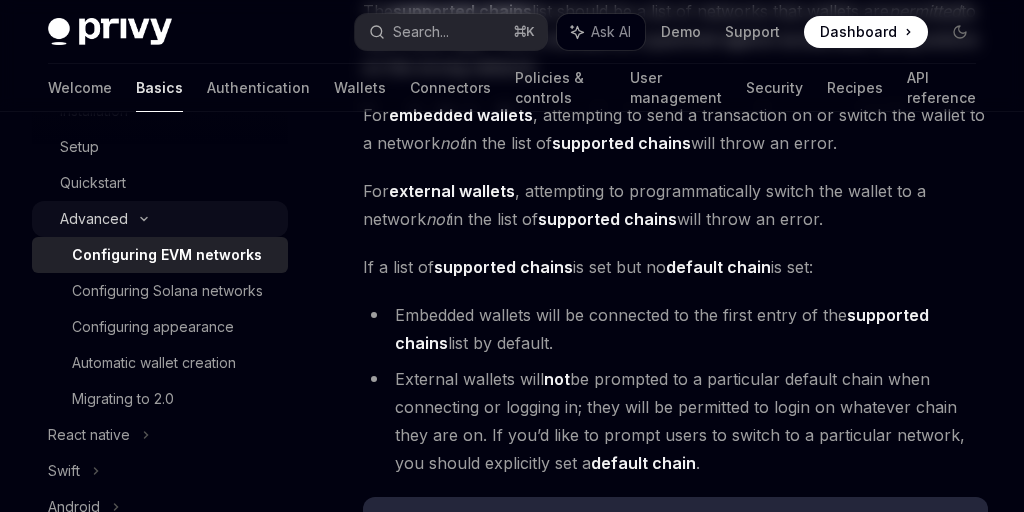scroll, scrollTop: 0, scrollLeft: 0, axis: both 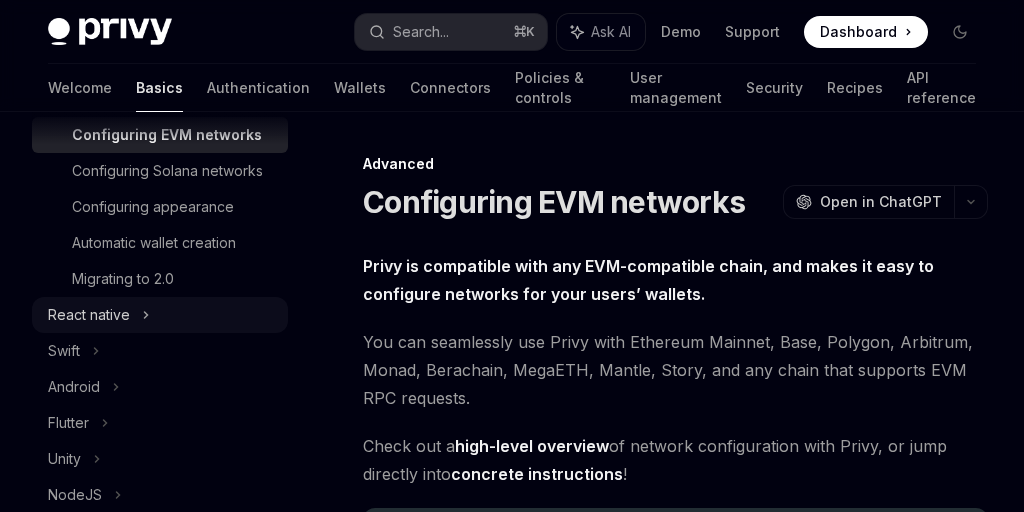 click 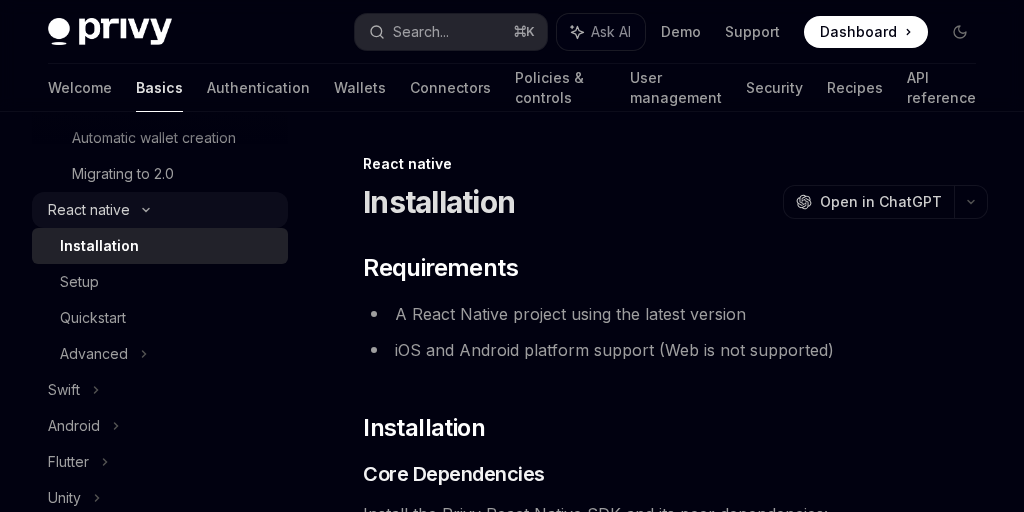 scroll, scrollTop: 576, scrollLeft: 0, axis: vertical 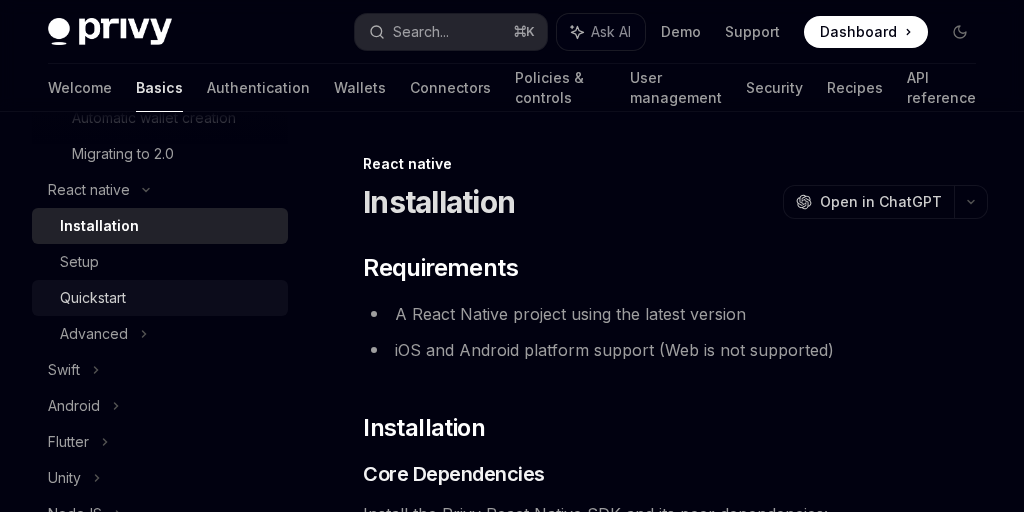 click on "Quickstart" at bounding box center (93, 298) 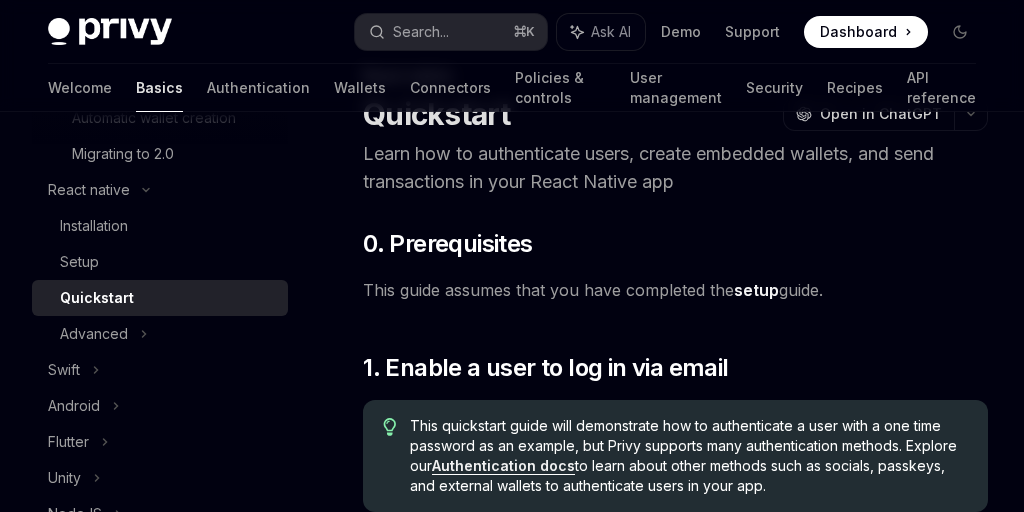 scroll, scrollTop: 99, scrollLeft: 0, axis: vertical 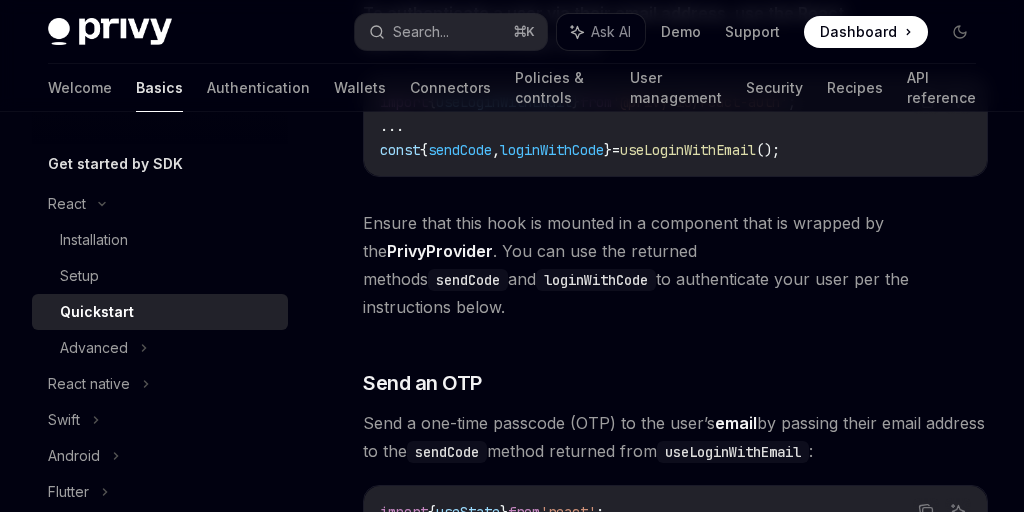 click on "Ensure that this hook is mounted in a component that is wrapped by the  PrivyProvider .
You can use the returned methods  sendCode  and  loginWithCode  to authenticate your user per the instructions below." at bounding box center (675, 265) 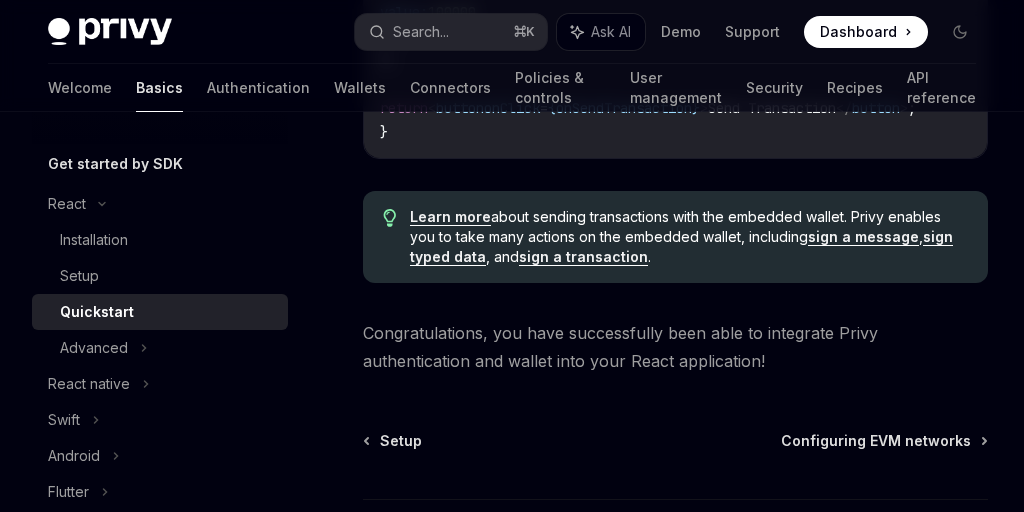 scroll, scrollTop: 2250, scrollLeft: 0, axis: vertical 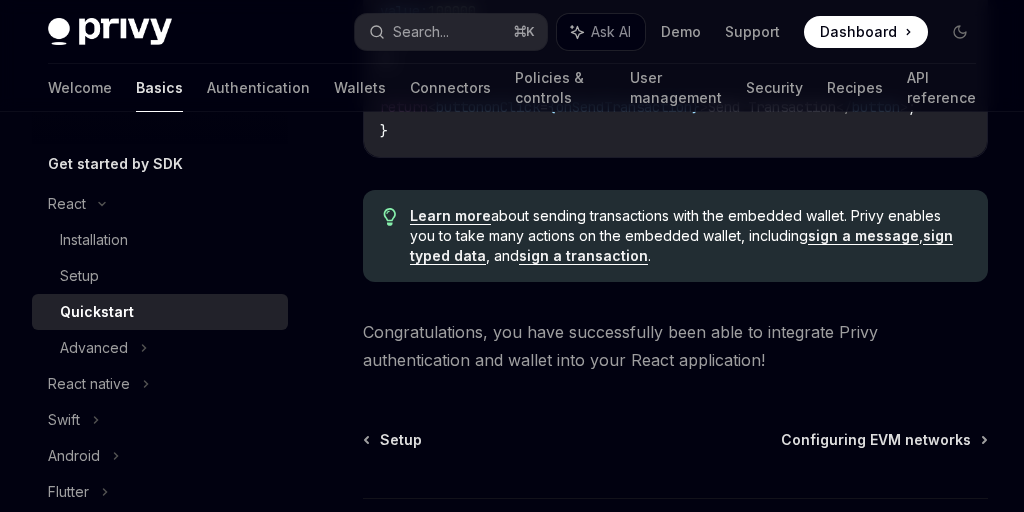 click on "Privy Docs  home page Search... ⌘ K Ask AI Demo Support Dashboard Dashboard Search..." at bounding box center (512, 32) 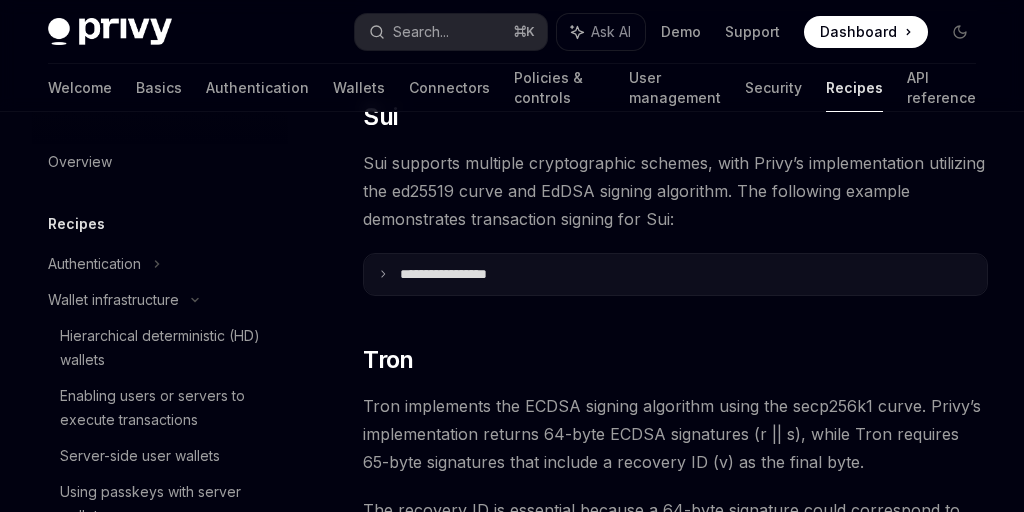scroll, scrollTop: 1140, scrollLeft: 0, axis: vertical 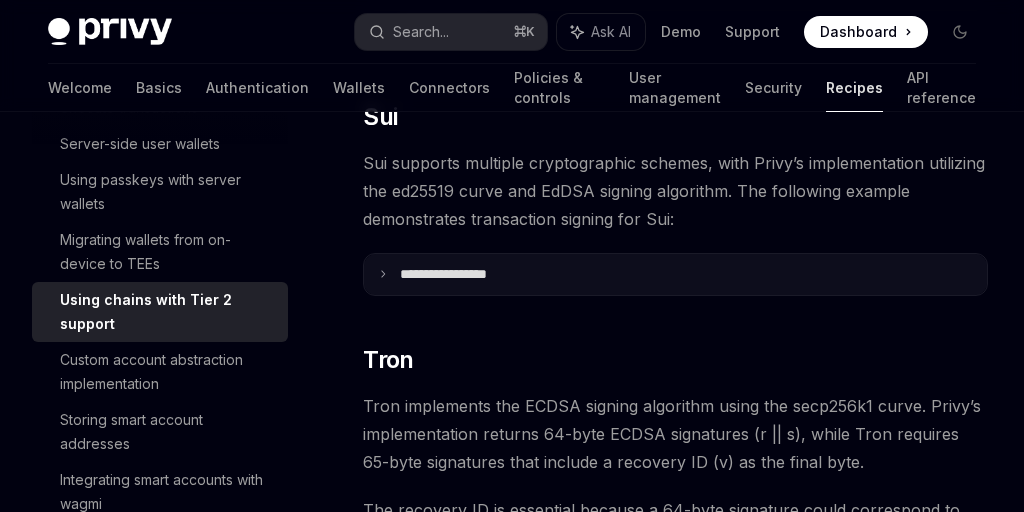 click 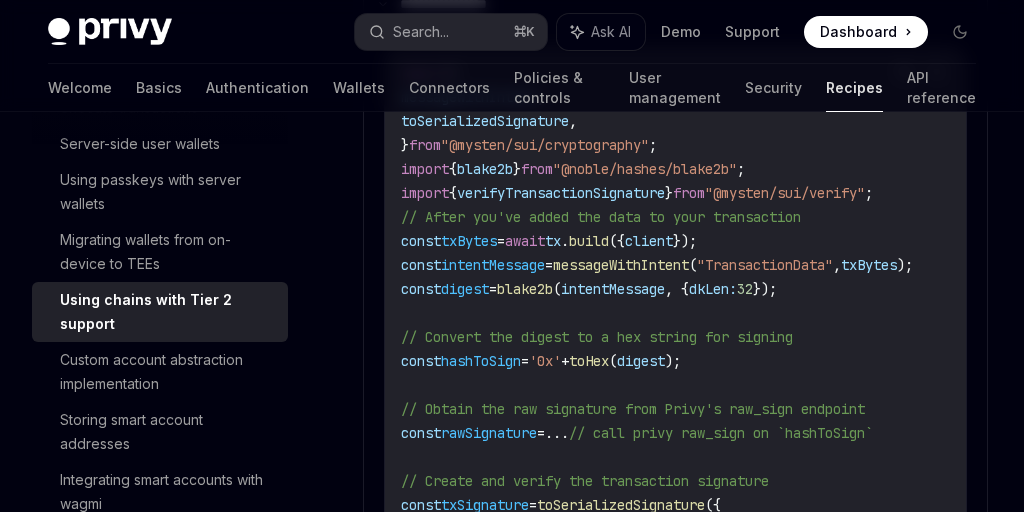 scroll, scrollTop: 1421, scrollLeft: 0, axis: vertical 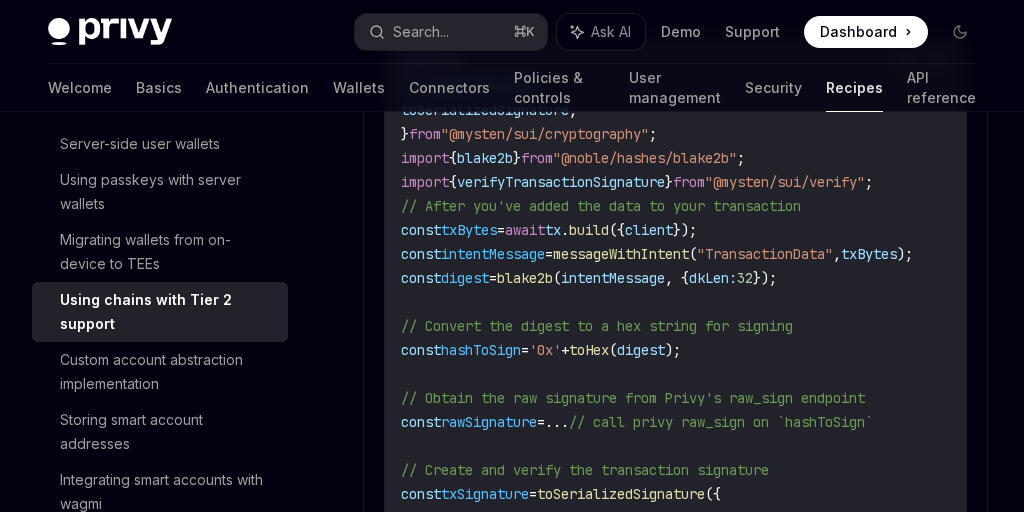 click on "txBytes" at bounding box center [457, -228] 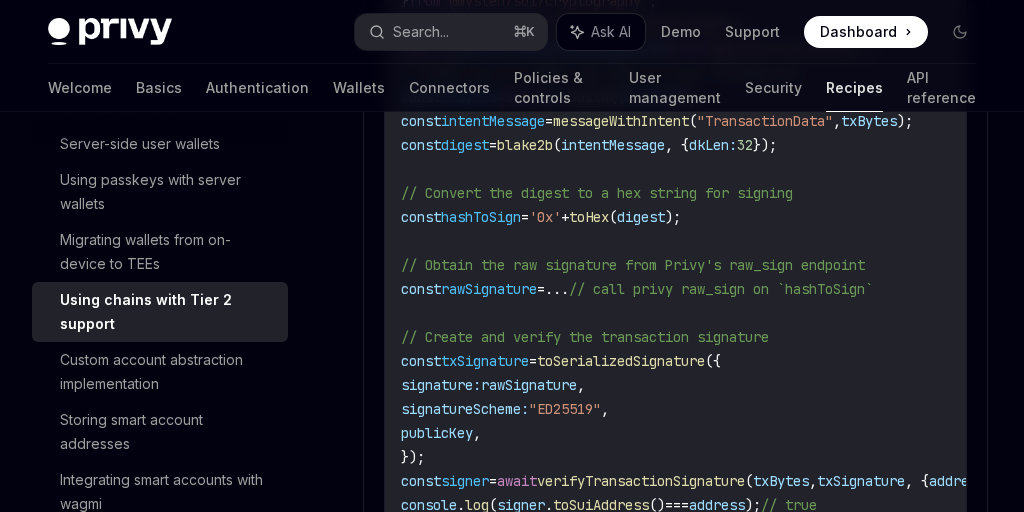 scroll, scrollTop: 1595, scrollLeft: 0, axis: vertical 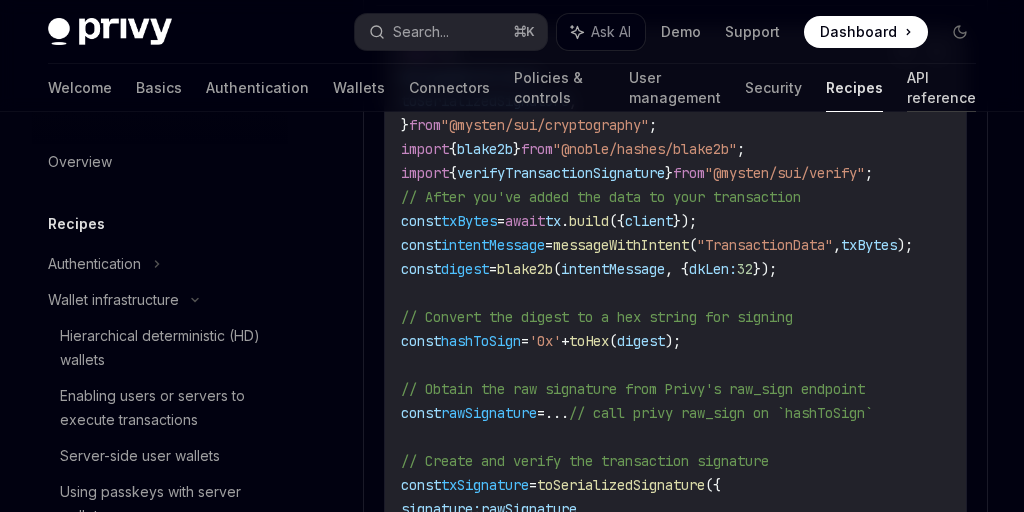 click on "API reference" at bounding box center (941, 88) 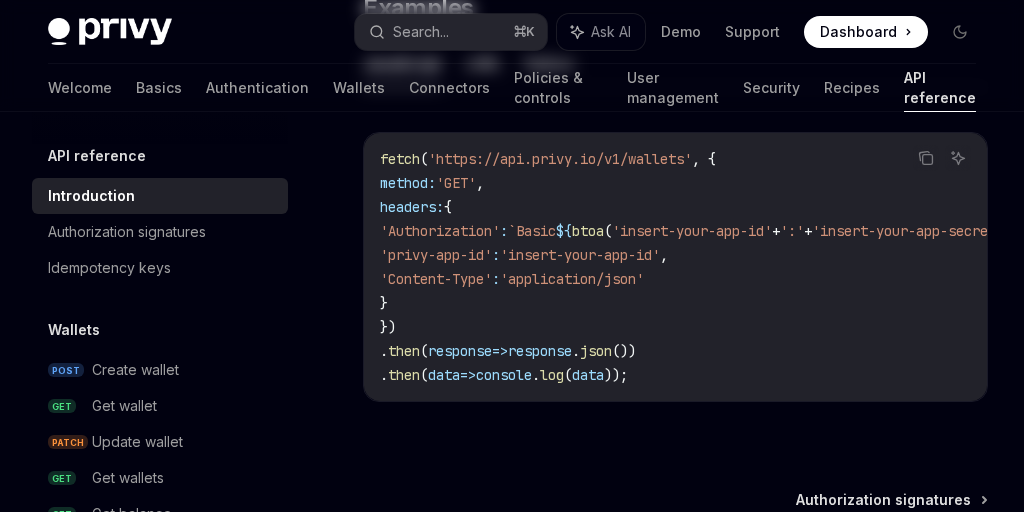 scroll, scrollTop: 0, scrollLeft: 0, axis: both 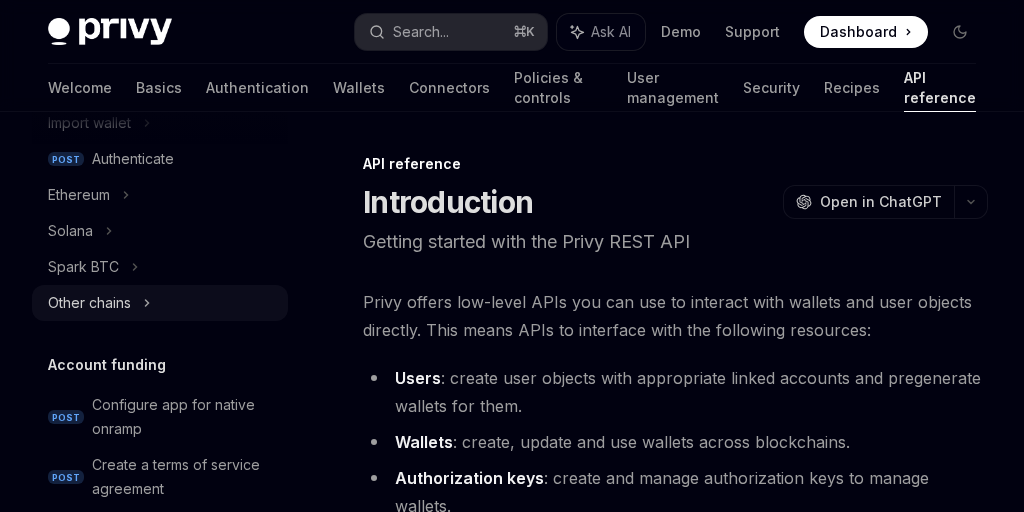click 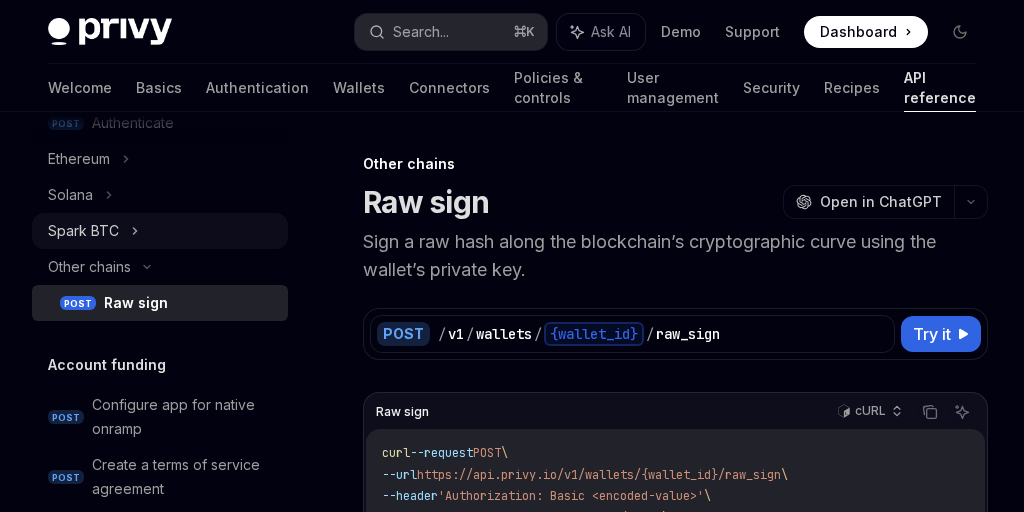 scroll, scrollTop: 501, scrollLeft: 0, axis: vertical 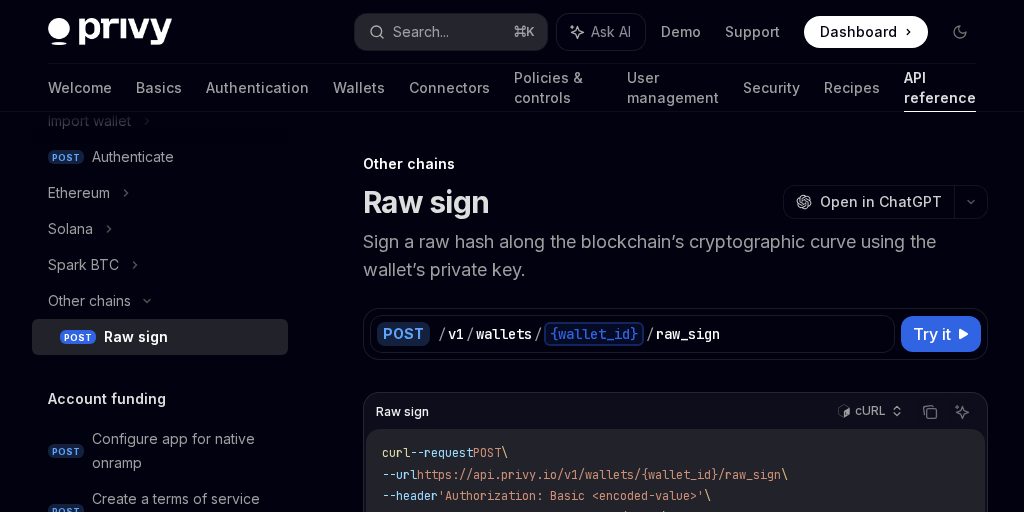 click on "Sign a raw hash along the blockchain’s cryptographic curve using the wallet’s private key." at bounding box center [675, 256] 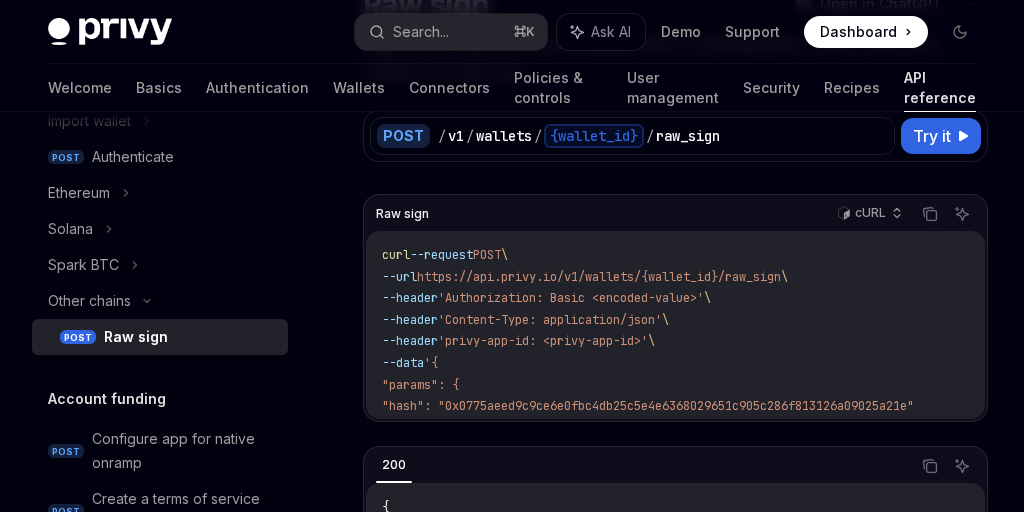 scroll, scrollTop: 316, scrollLeft: 0, axis: vertical 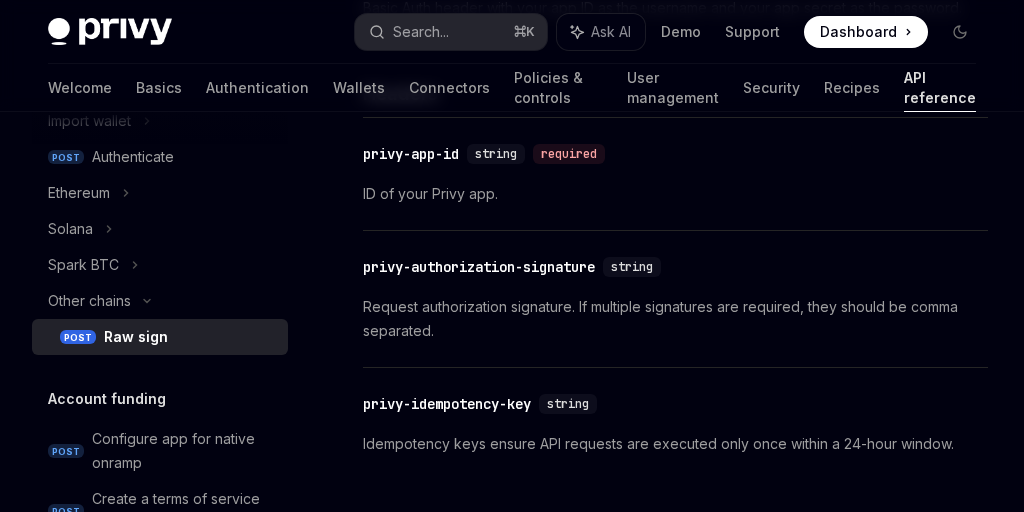 click on "Request authorization signature. If multiple signatures are required, they should be comma separated." at bounding box center [675, 319] 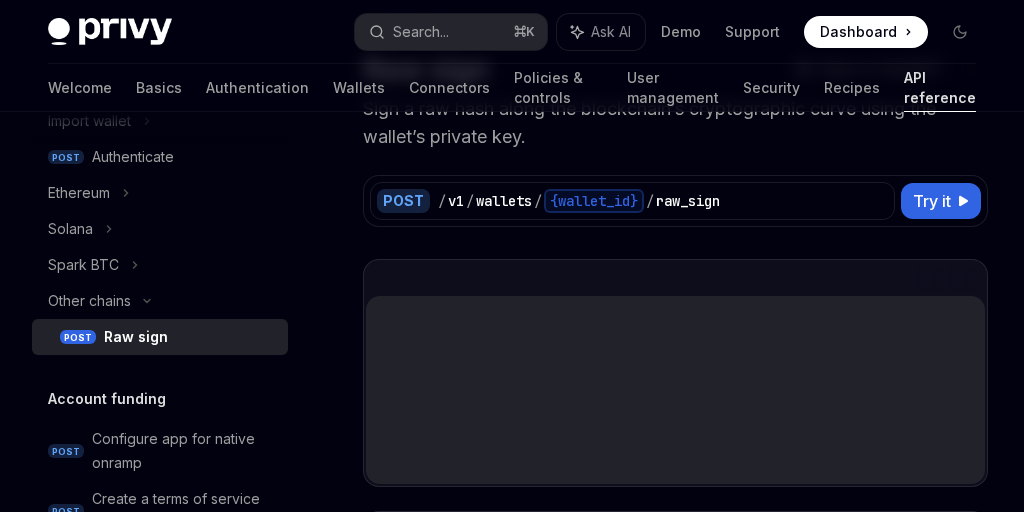 scroll, scrollTop: 0, scrollLeft: 0, axis: both 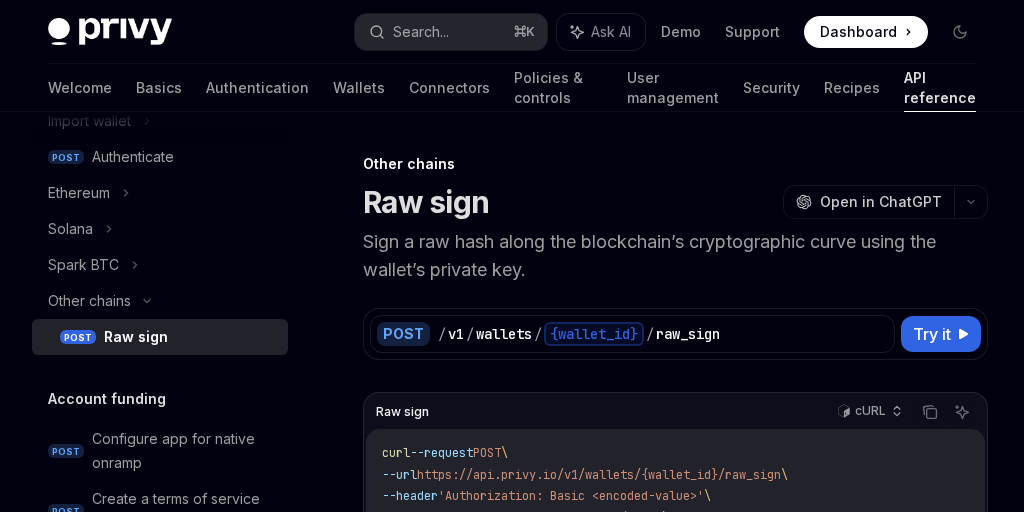 click on "Sign a raw hash along the blockchain’s cryptographic curve using the wallet’s private key." at bounding box center [675, 256] 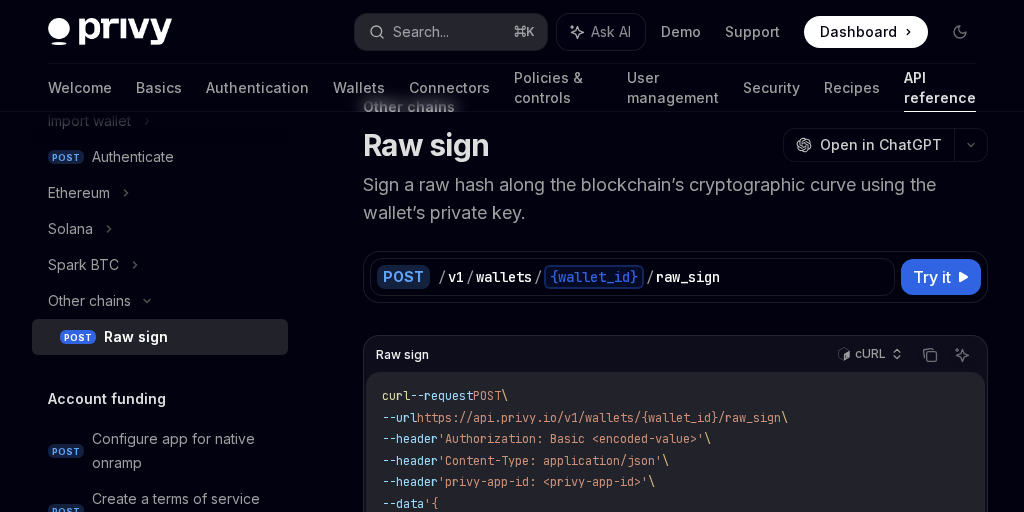 scroll, scrollTop: 107, scrollLeft: 0, axis: vertical 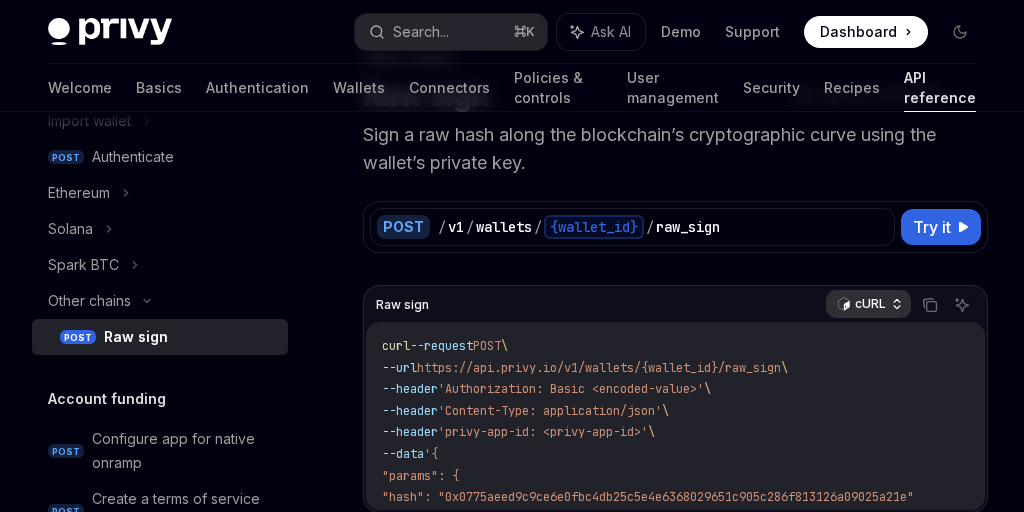 click on "cURL" at bounding box center (870, 304) 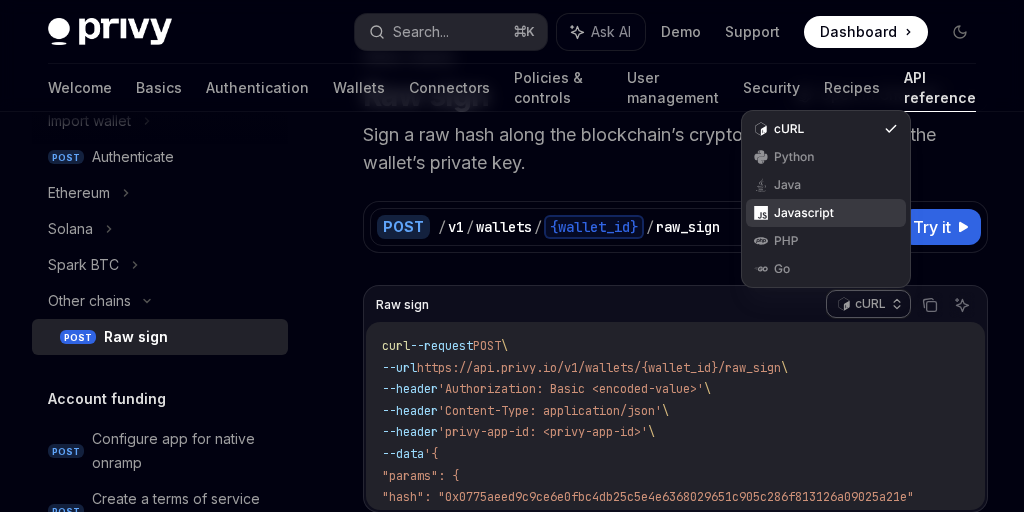 click on "Javascript" at bounding box center [826, 213] 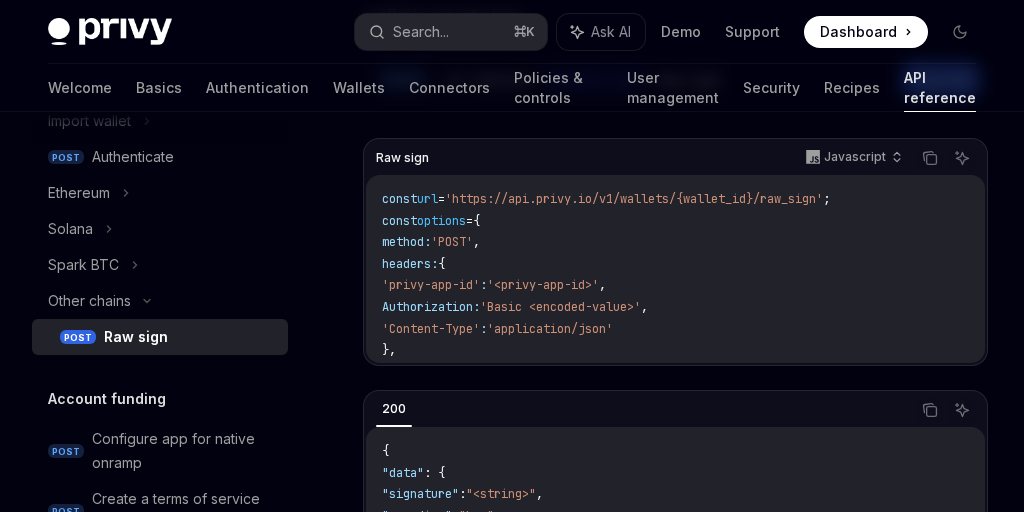 scroll, scrollTop: 259, scrollLeft: 0, axis: vertical 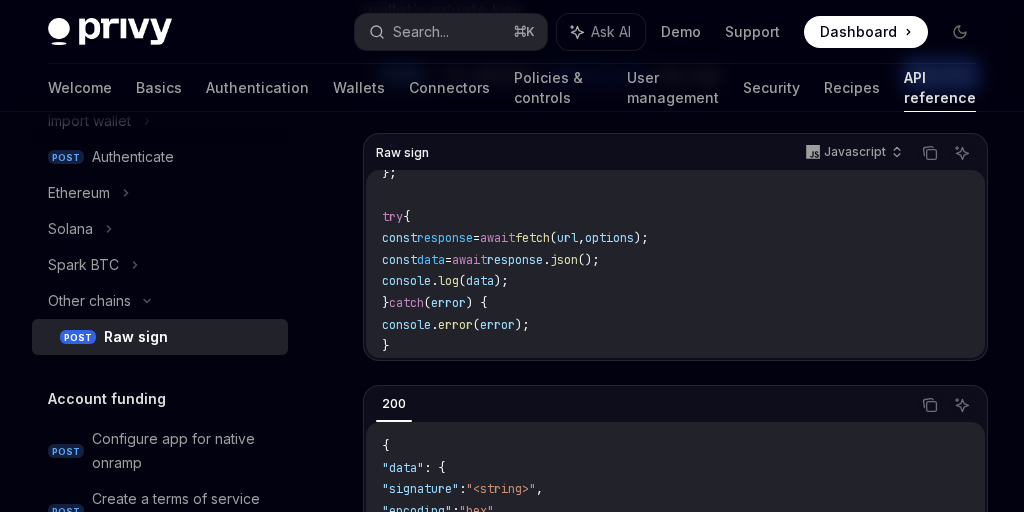 click on "error" at bounding box center (455, 325) 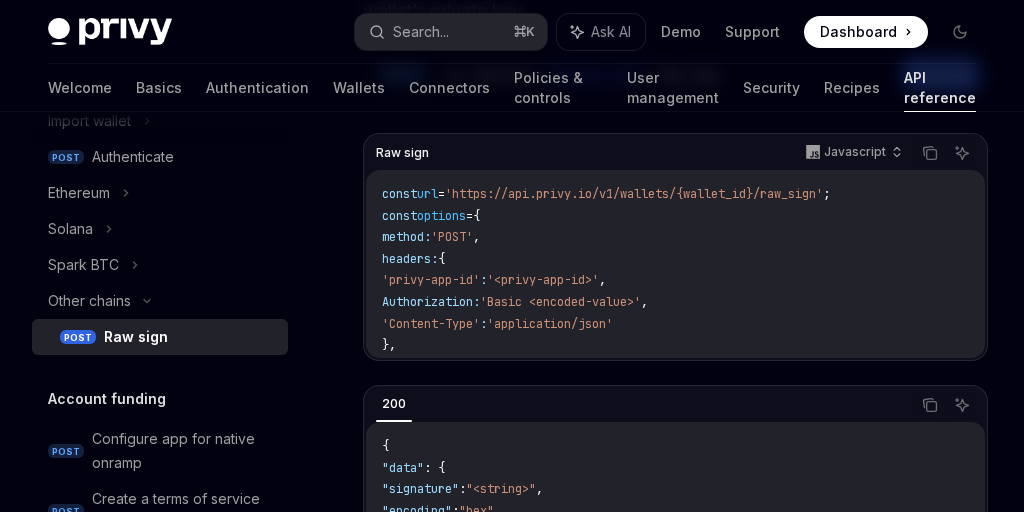 scroll, scrollTop: 0, scrollLeft: 0, axis: both 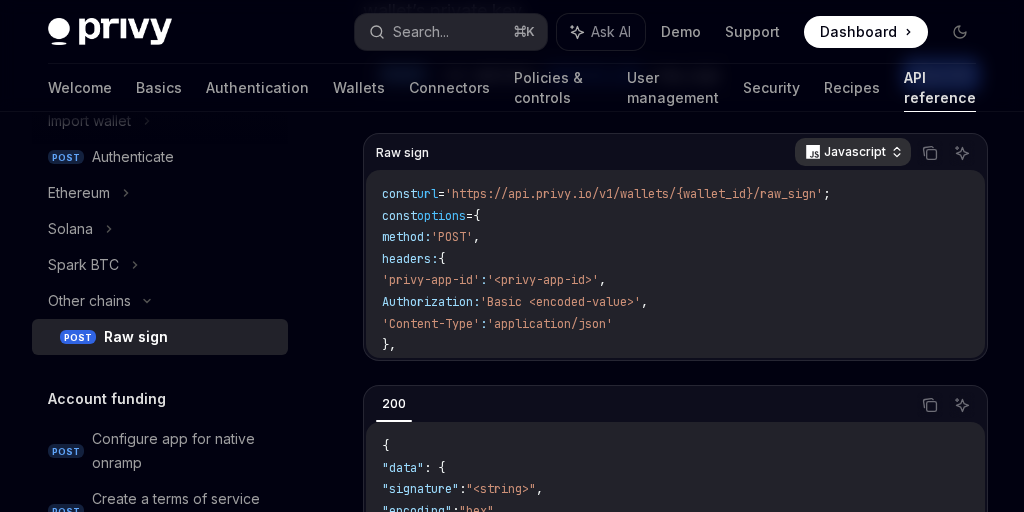 click on "Javascript" at bounding box center [855, 152] 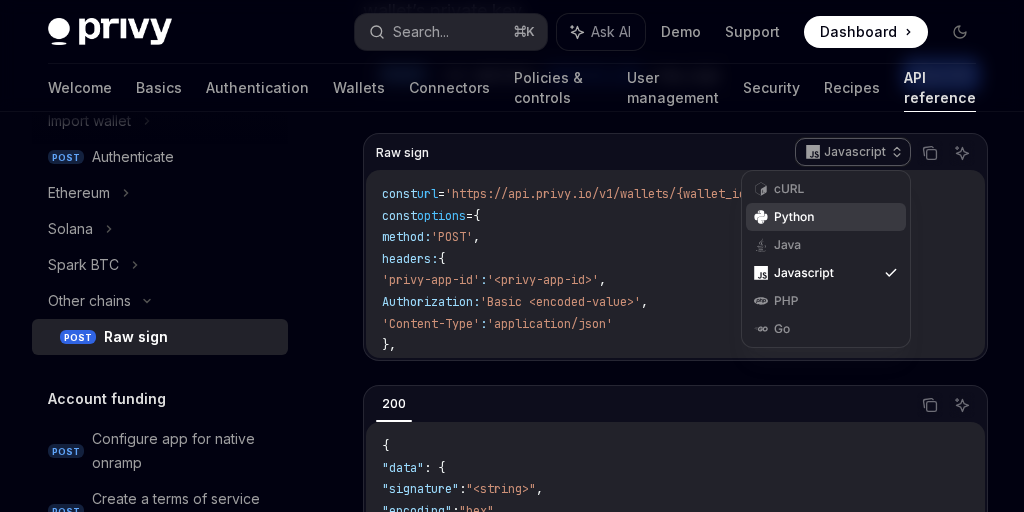 click on "Python" at bounding box center [826, 217] 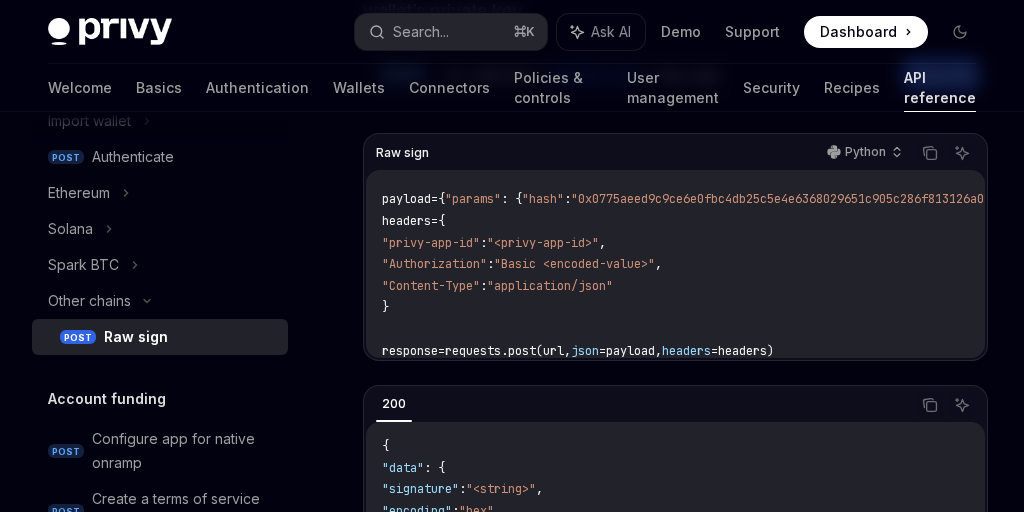 scroll, scrollTop: 82, scrollLeft: 0, axis: vertical 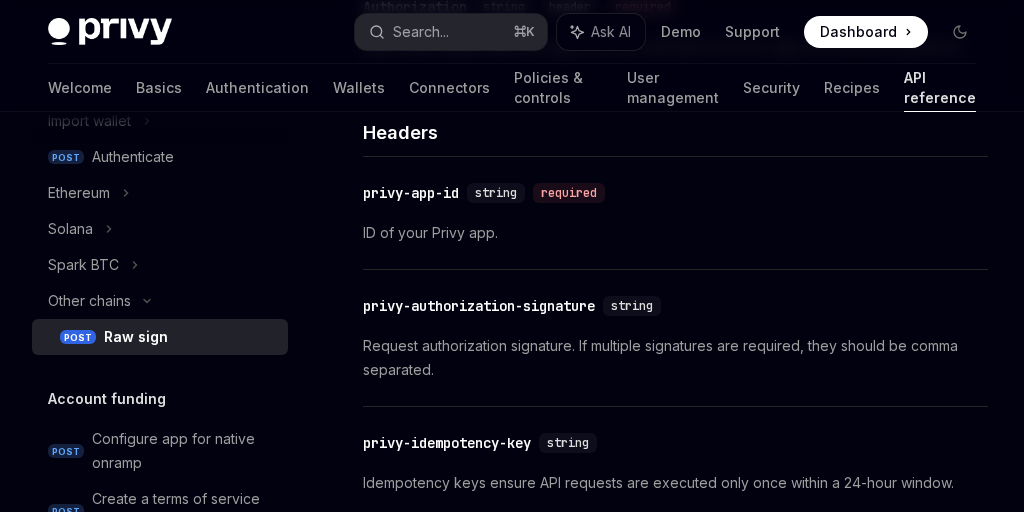 click on "Request authorization signature. If multiple signatures are required, they should be comma separated." at bounding box center [675, 358] 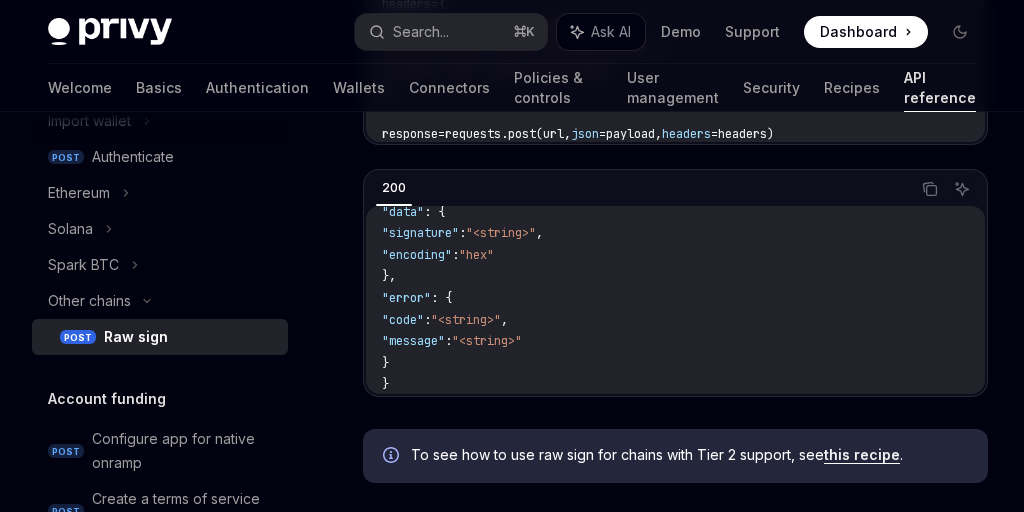 scroll, scrollTop: 370, scrollLeft: 0, axis: vertical 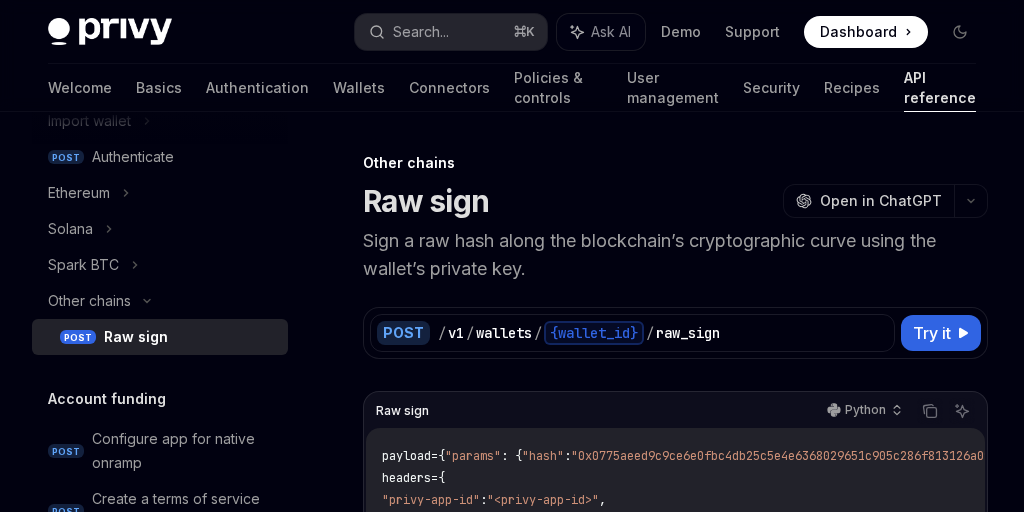 click on "Sign a raw hash along the blockchain’s cryptographic curve using the wallet’s private key." at bounding box center [675, 255] 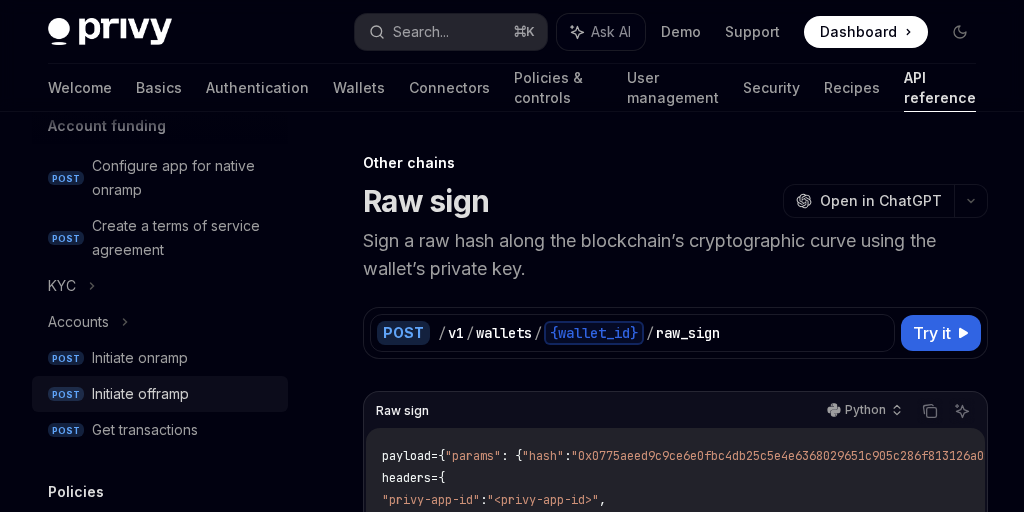 scroll, scrollTop: 778, scrollLeft: 0, axis: vertical 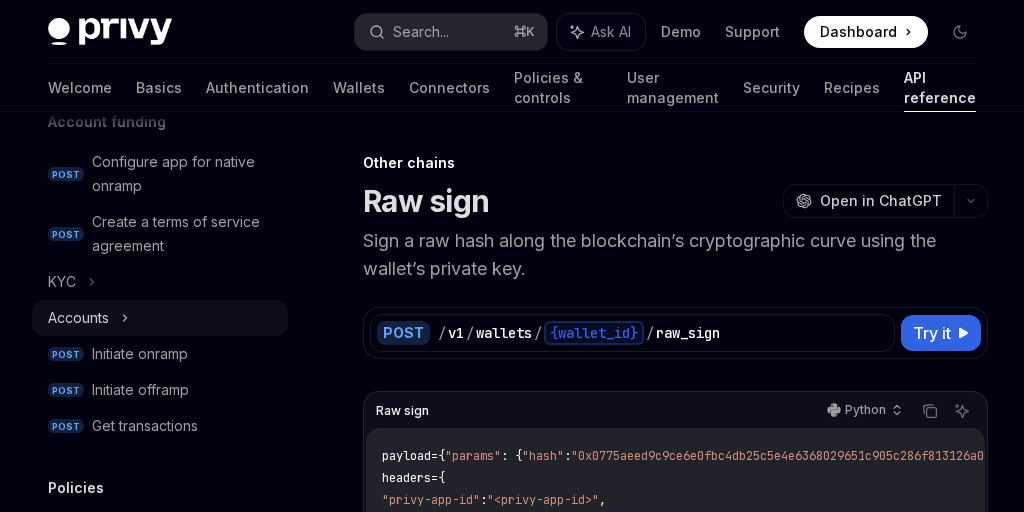 click 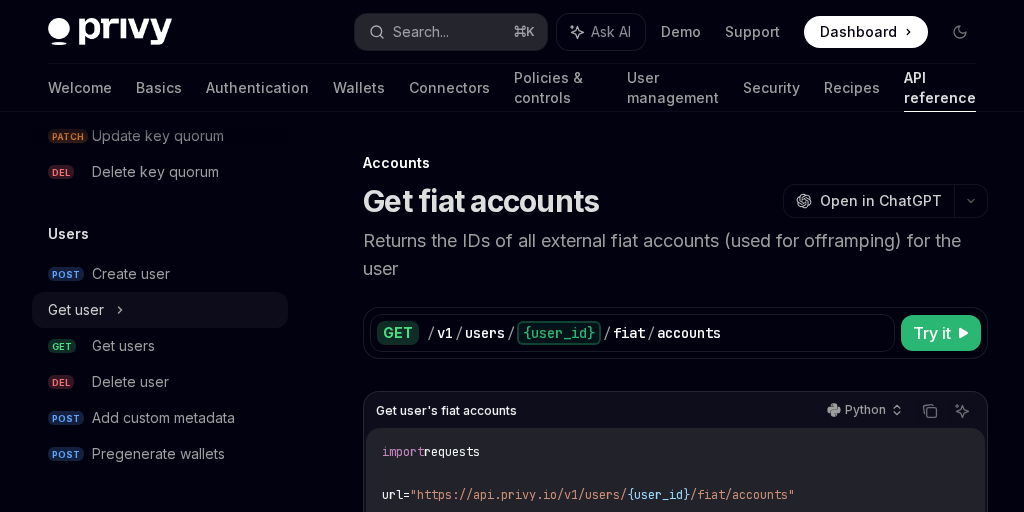 scroll, scrollTop: 1662, scrollLeft: 0, axis: vertical 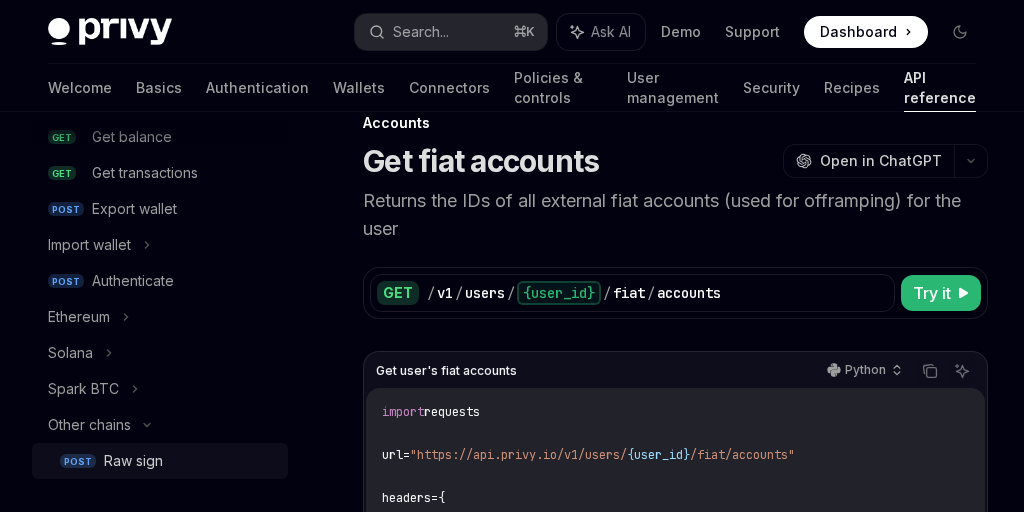 click on "Raw sign" at bounding box center (133, 461) 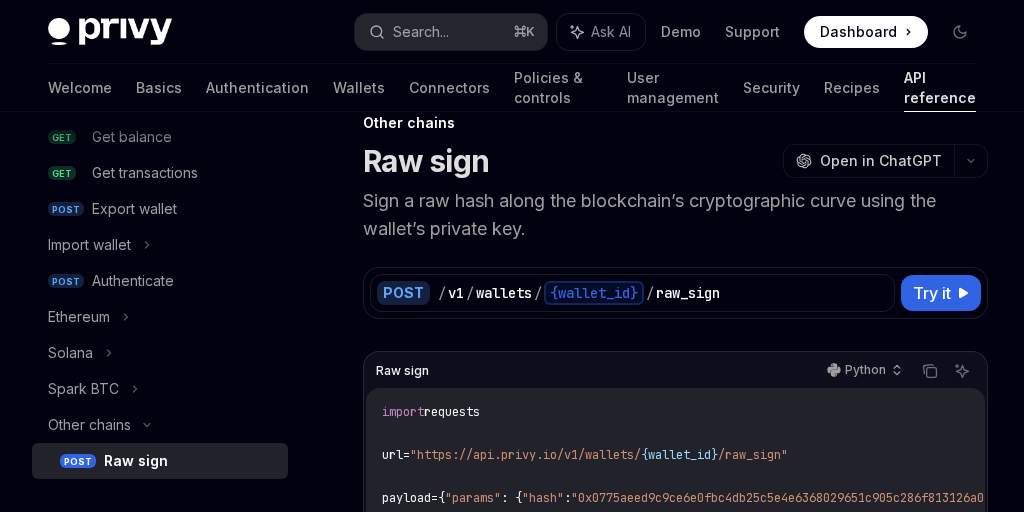 click on "Sign a raw hash along the blockchain’s cryptographic curve using the wallet’s private key." at bounding box center (675, 215) 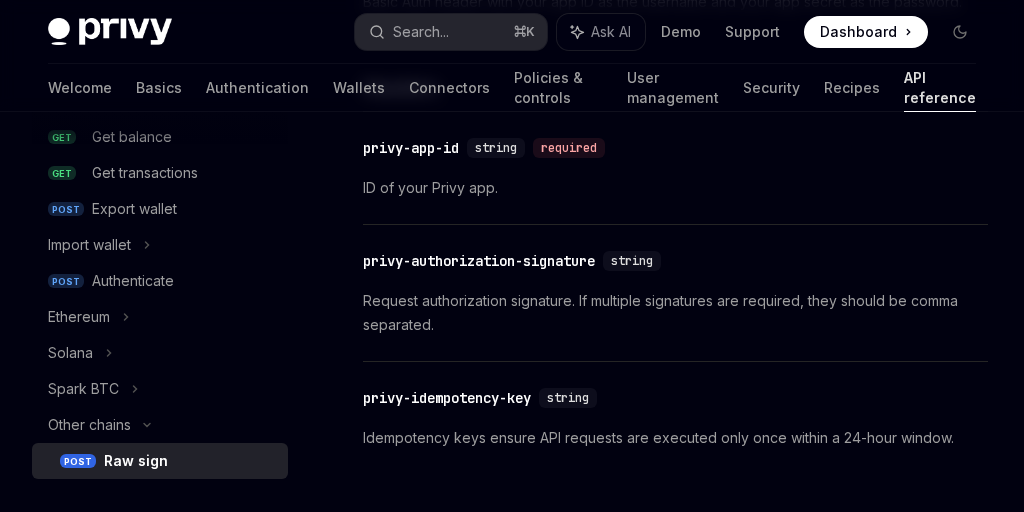scroll, scrollTop: 1123, scrollLeft: 0, axis: vertical 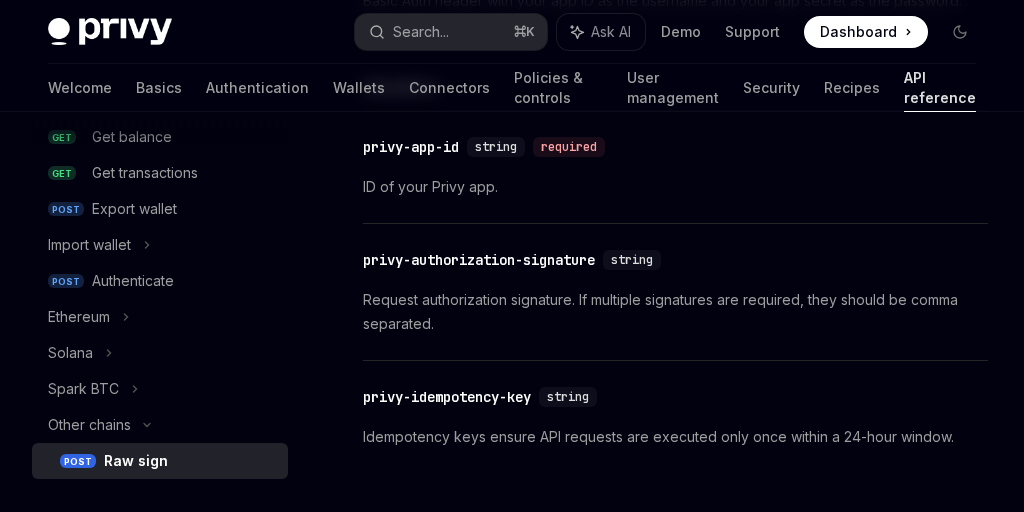 click on "Request authorization signature. If multiple signatures are required, they should be comma separated." at bounding box center [675, 312] 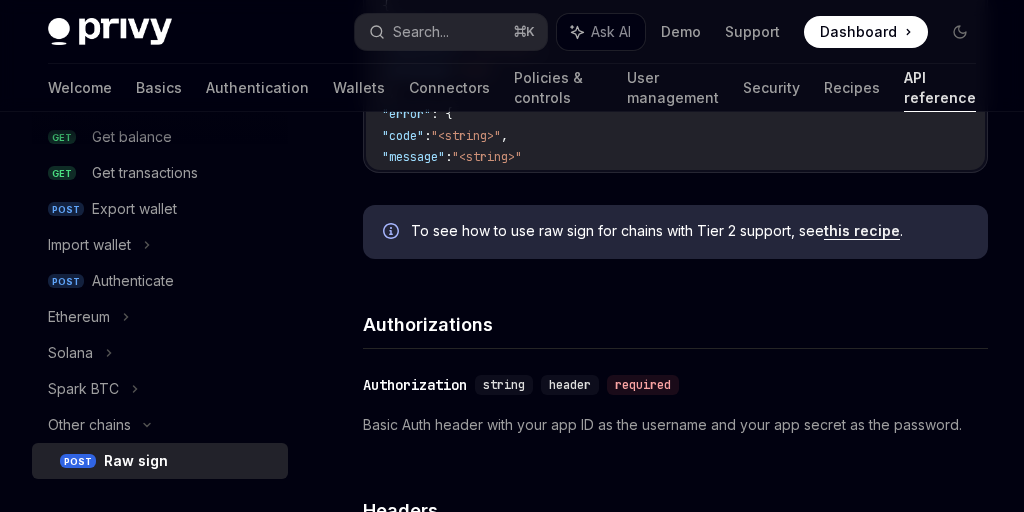 scroll, scrollTop: 659, scrollLeft: 0, axis: vertical 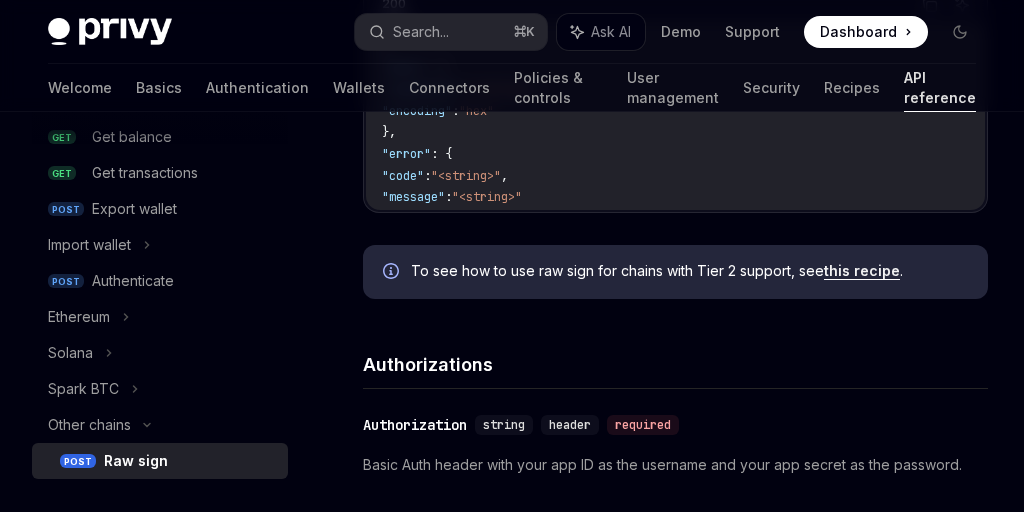 click on "this recipe" at bounding box center [862, 271] 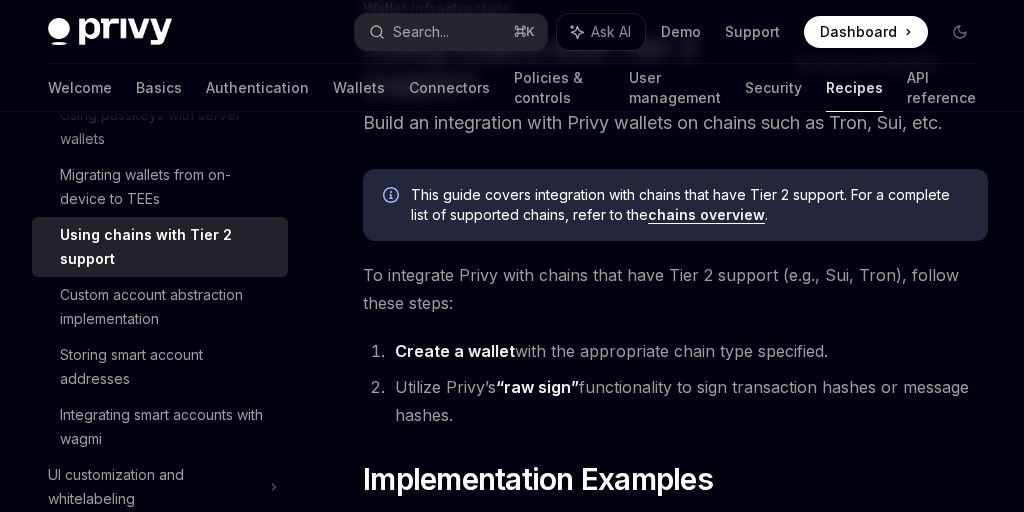 click on "To integrate Privy with chains that have Tier 2 support (e.g., Sui, Tron), follow these steps:" at bounding box center [675, 289] 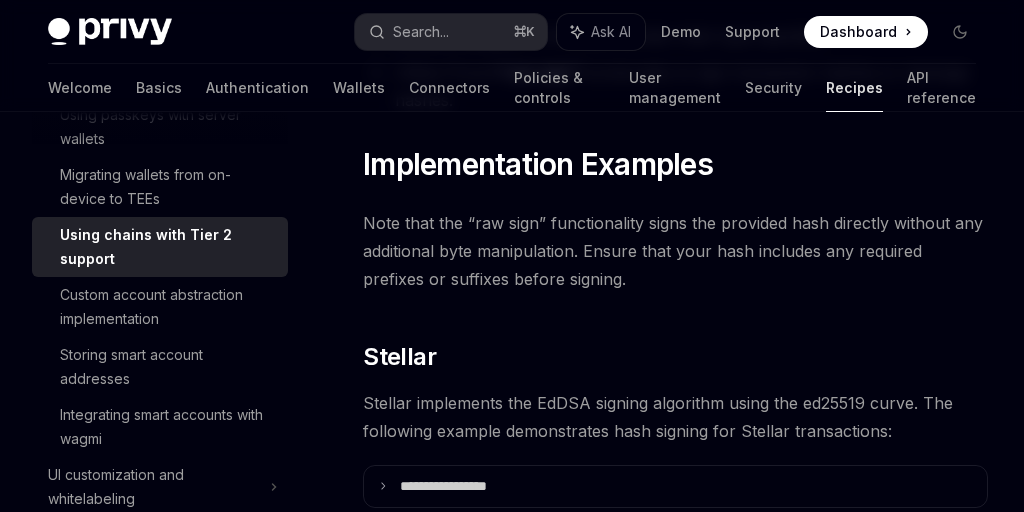 scroll, scrollTop: 473, scrollLeft: 0, axis: vertical 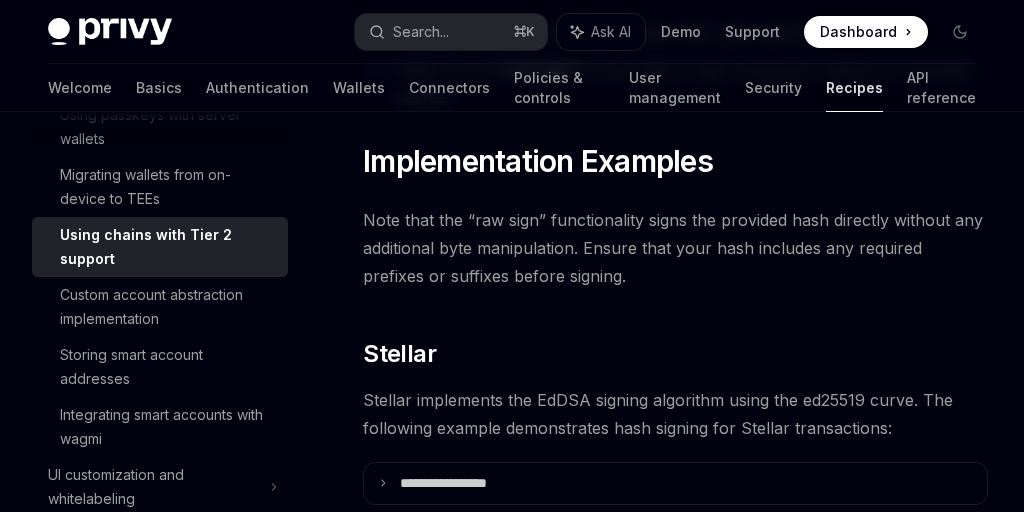 click on "Note that the “raw sign” functionality signs the provided hash directly without any additional byte manipulation. Ensure that your hash includes any required prefixes or suffixes before signing." at bounding box center [675, 248] 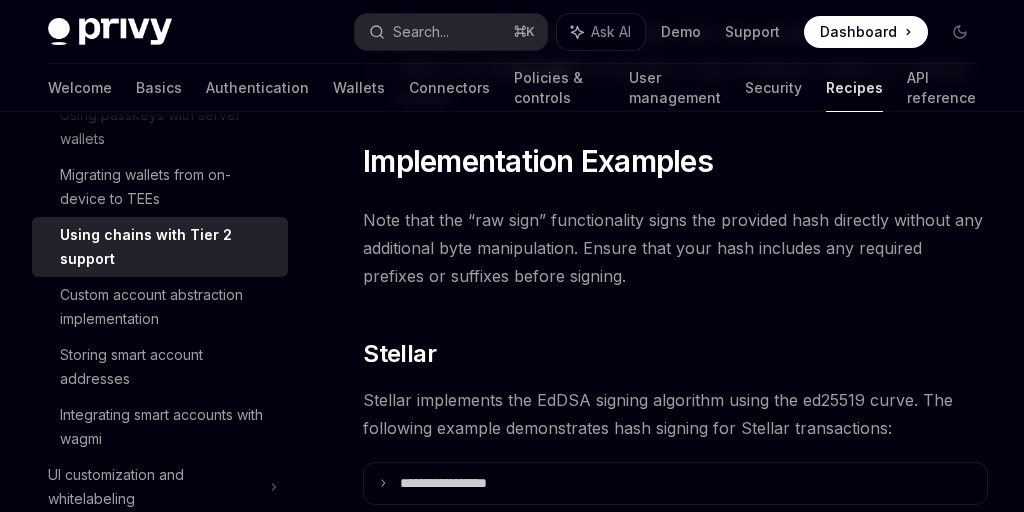 click on "Note that the “raw sign” functionality signs the provided hash directly without any additional byte manipulation. Ensure that your hash includes any required prefixes or suffixes before signing." at bounding box center [675, 248] 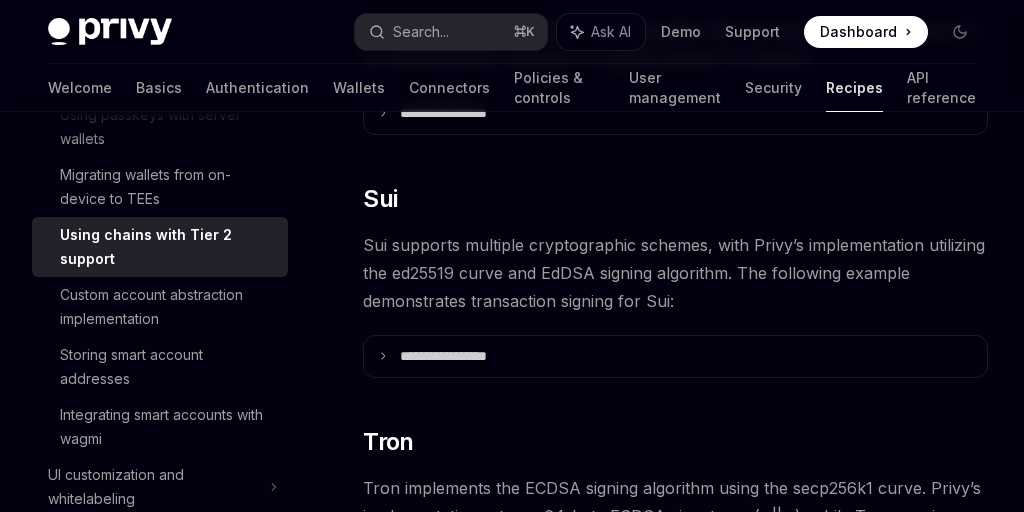 scroll, scrollTop: 1063, scrollLeft: 0, axis: vertical 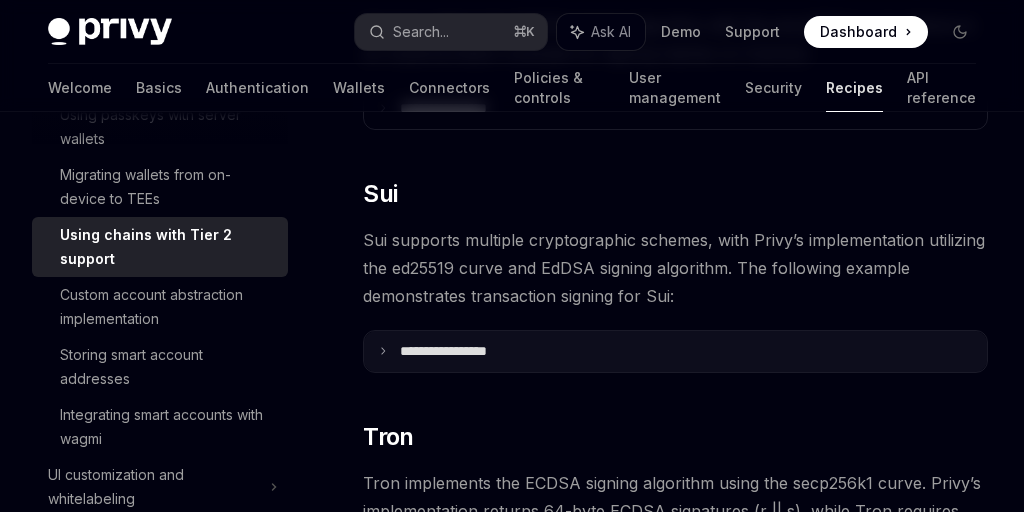 click on "**********" at bounding box center (675, 351) 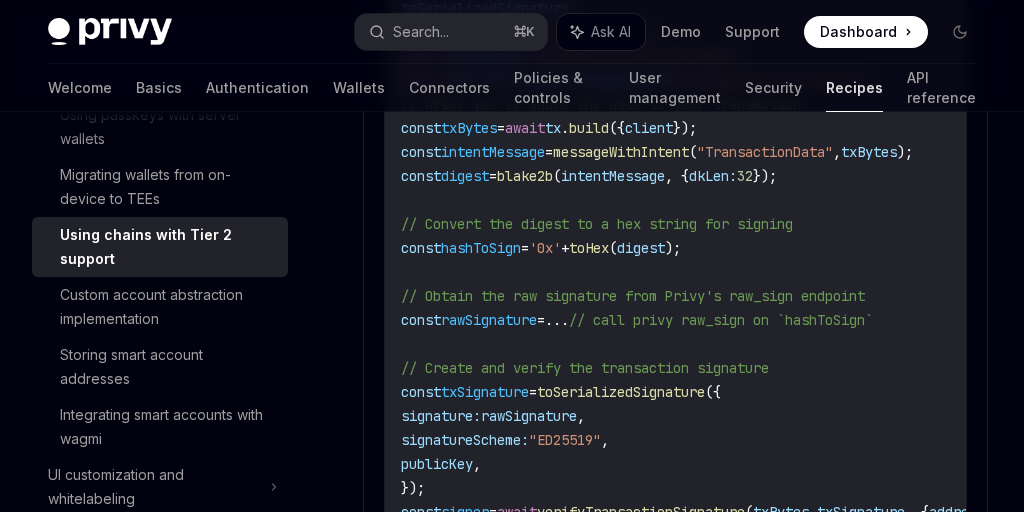 scroll, scrollTop: 1541, scrollLeft: 0, axis: vertical 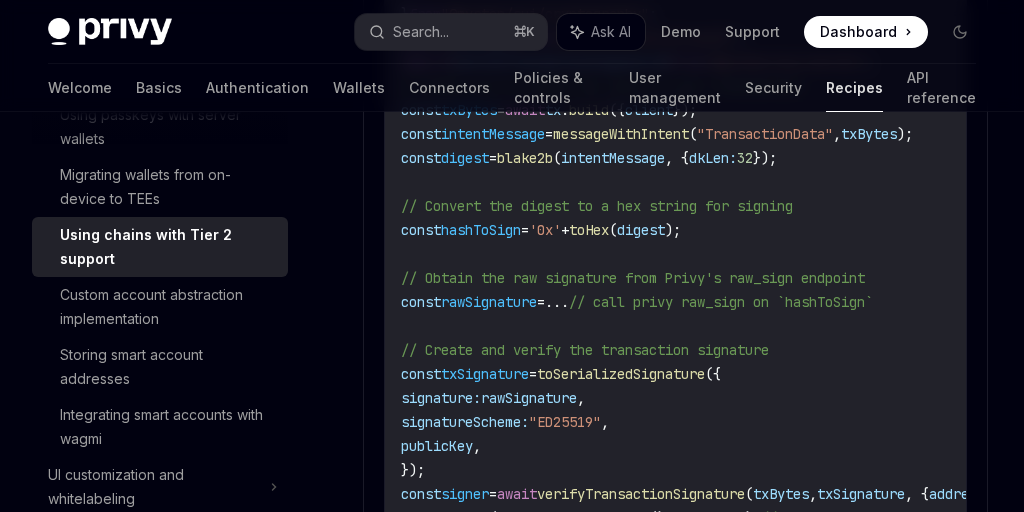 click on "// Obtain the raw signature from Privy's raw_sign endpoint" at bounding box center [421, -180] 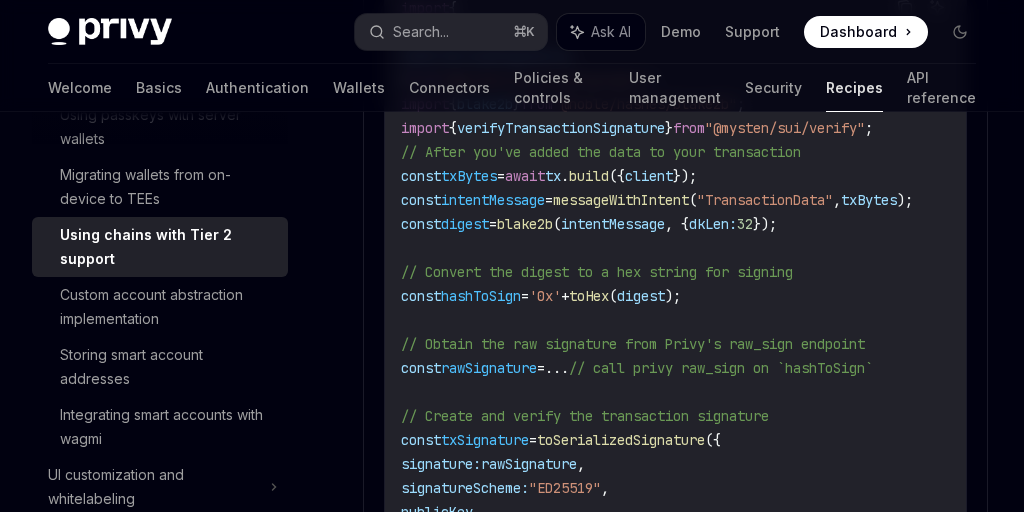 scroll, scrollTop: 1469, scrollLeft: 0, axis: vertical 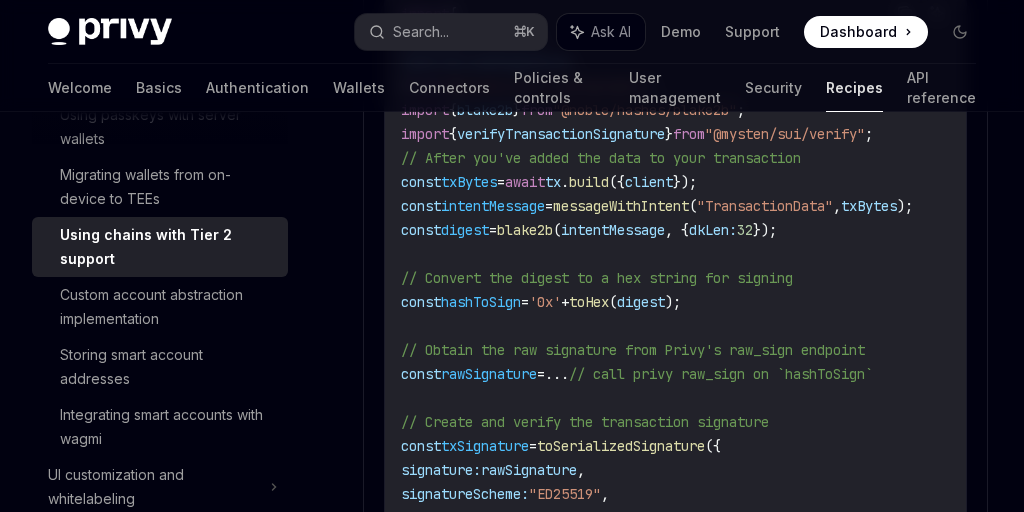 click on "// Convert the digest to a hex string for signing" at bounding box center (493, 35) 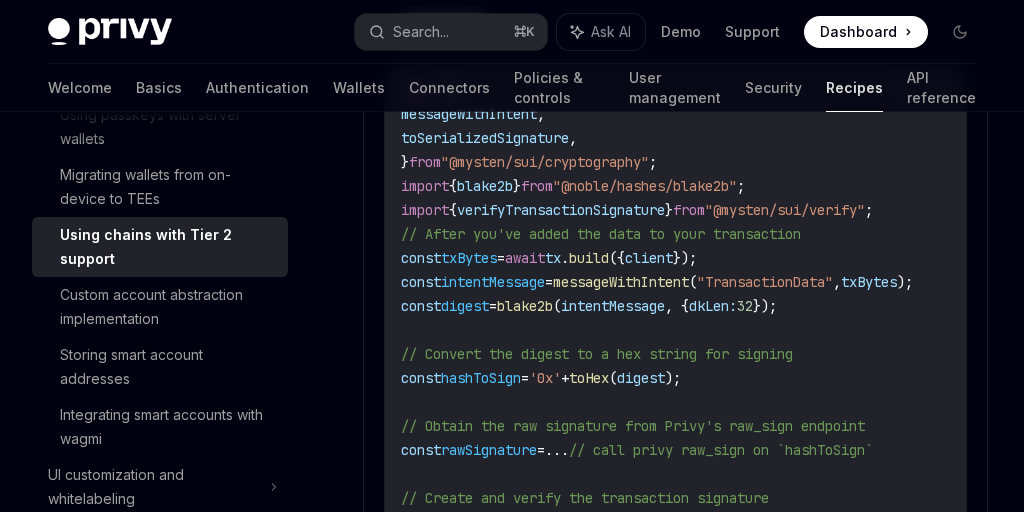 scroll, scrollTop: 1391, scrollLeft: 0, axis: vertical 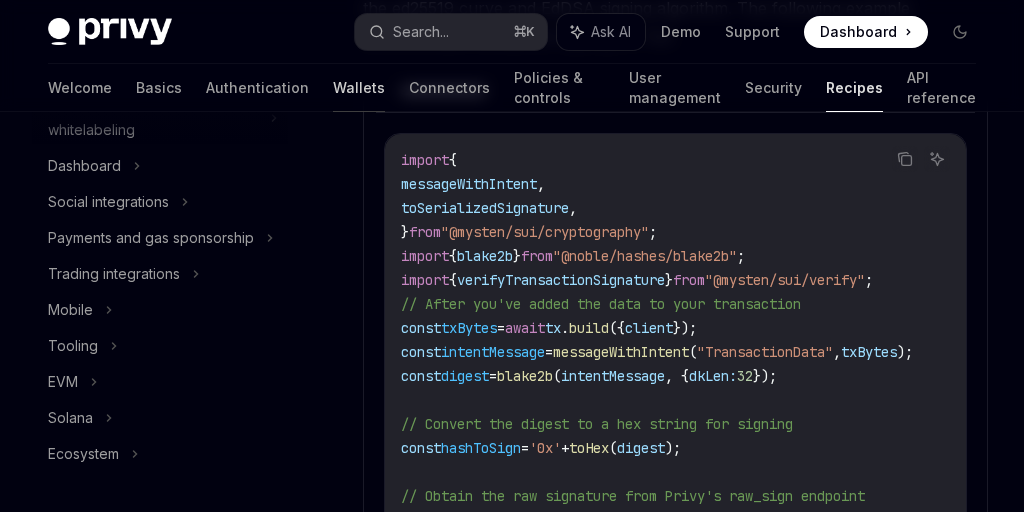click on "Wallets" at bounding box center (359, 88) 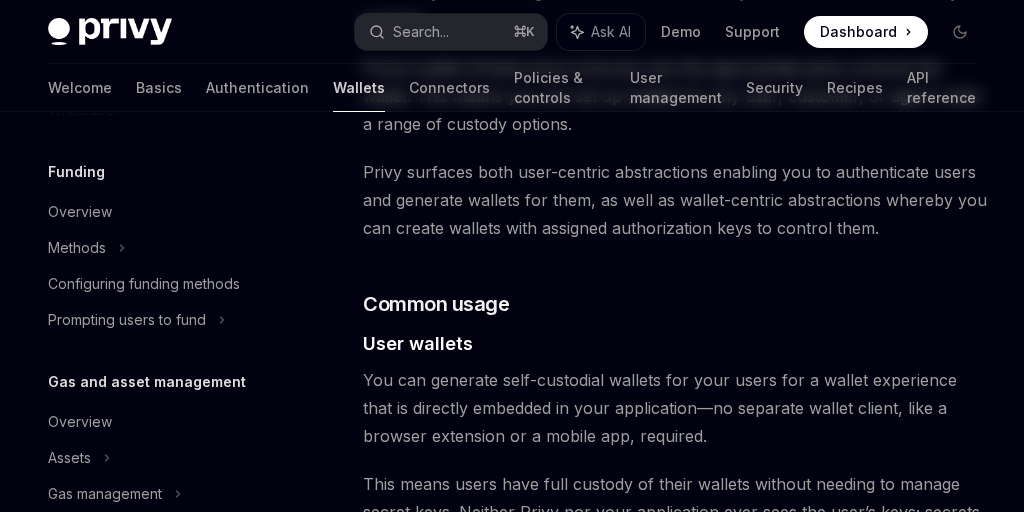 scroll, scrollTop: 0, scrollLeft: 0, axis: both 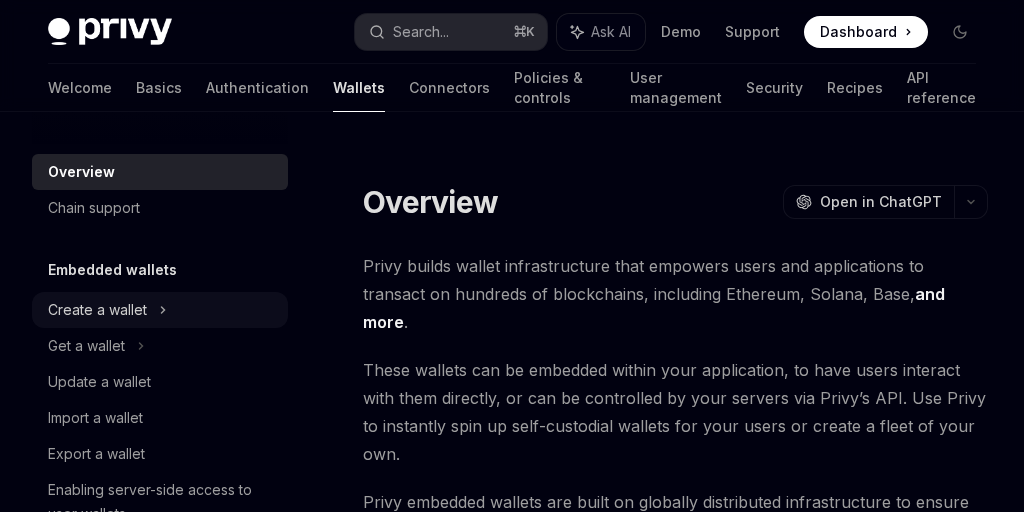 click on "Create a wallet" at bounding box center (160, 310) 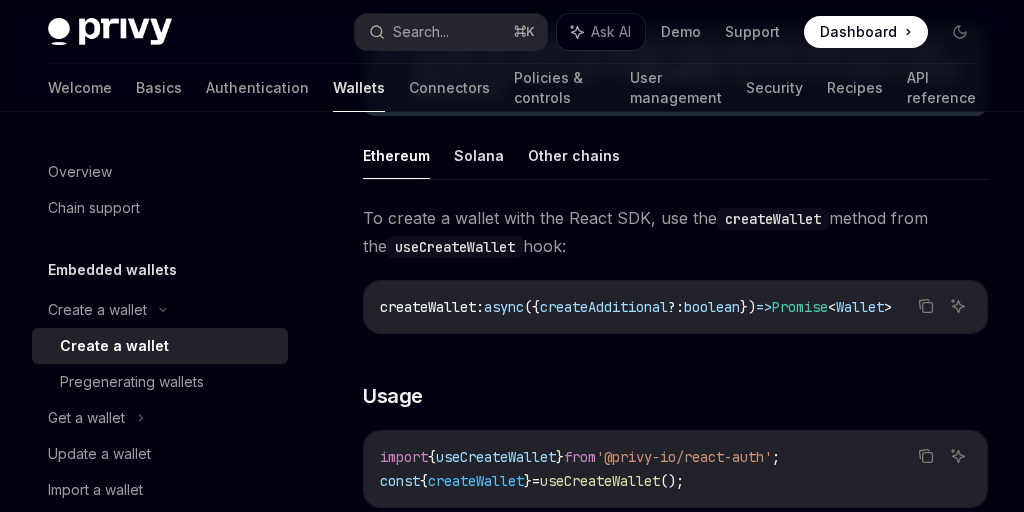 scroll, scrollTop: 0, scrollLeft: 0, axis: both 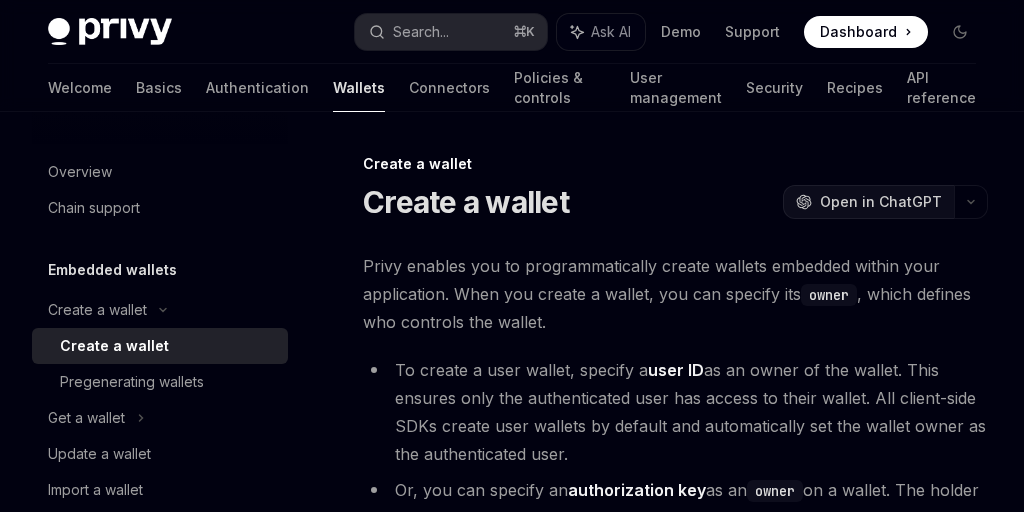 click on "Open in ChatGPT" at bounding box center (881, 202) 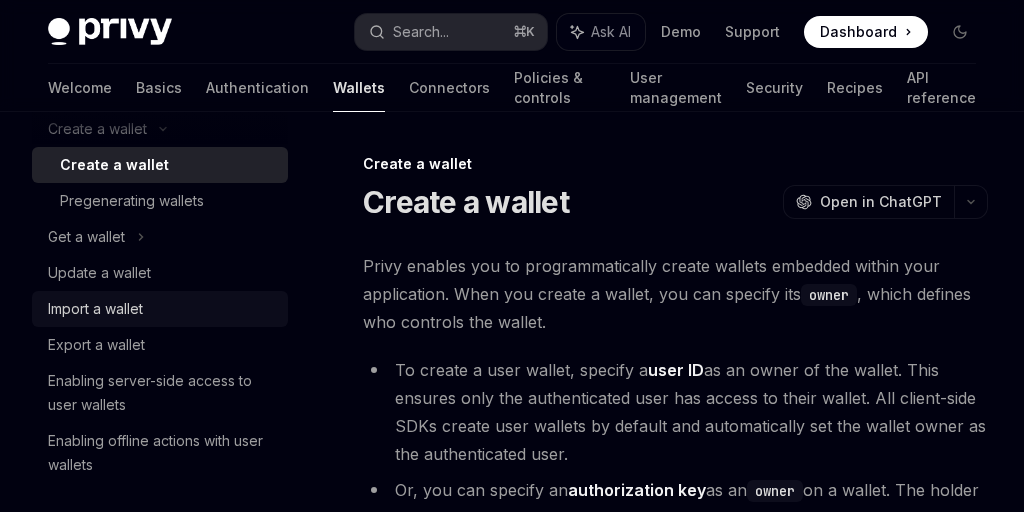 scroll, scrollTop: 197, scrollLeft: 0, axis: vertical 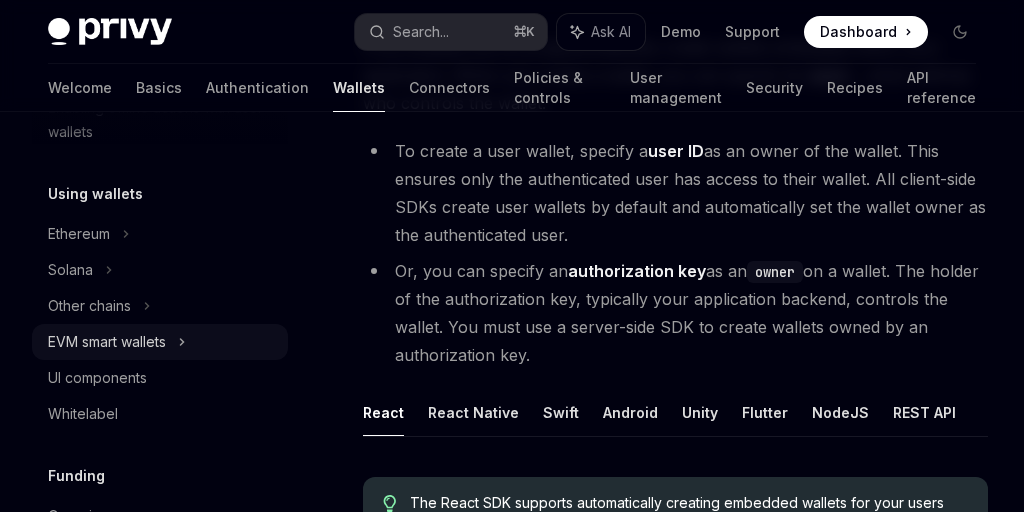 click on "EVM smart wallets" at bounding box center [107, 342] 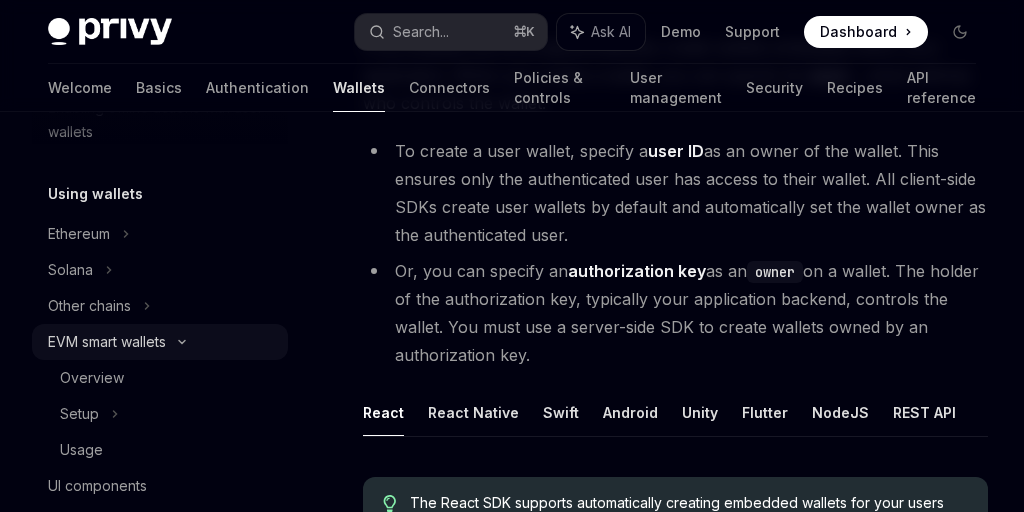 type on "*" 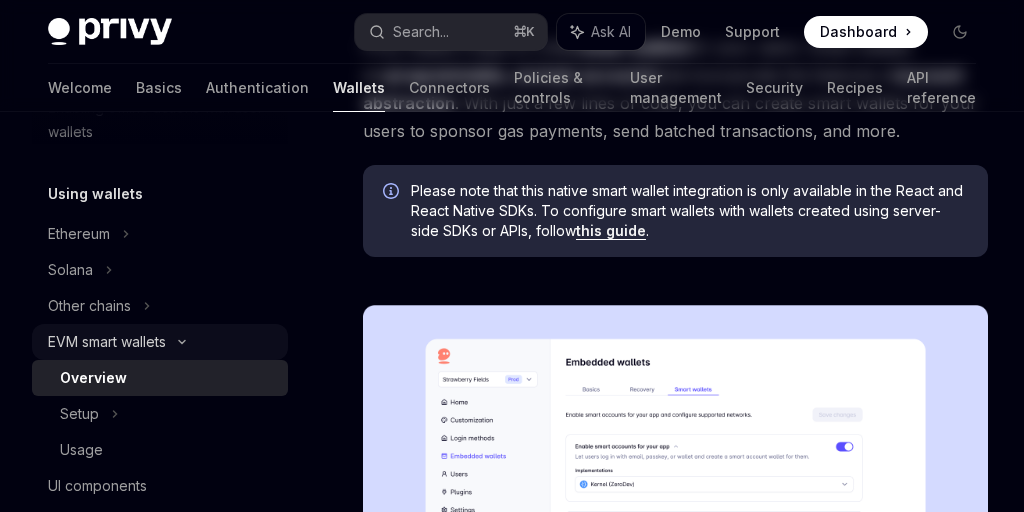 scroll, scrollTop: 0, scrollLeft: 0, axis: both 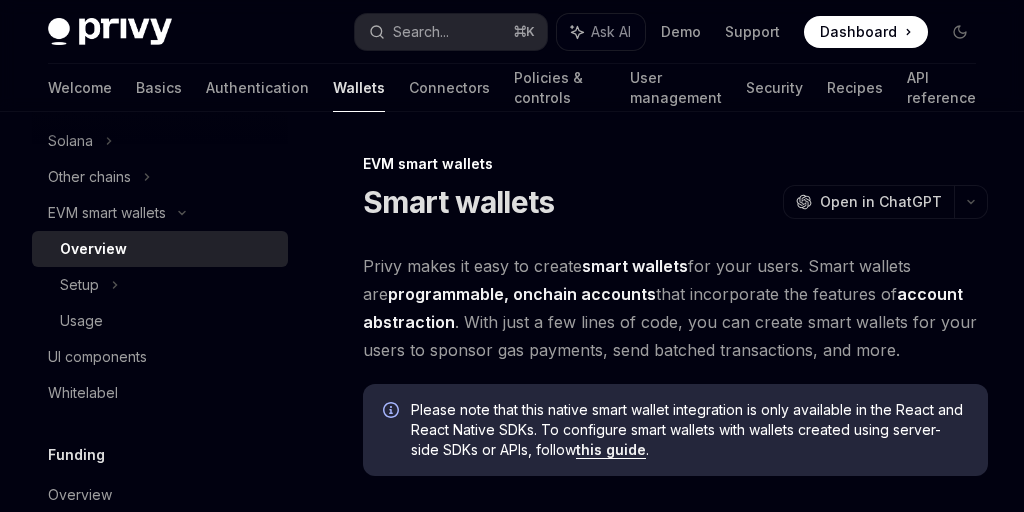 click on "Privy makes it easy to create  smart wallets  for your users. Smart wallets are  programmable, onchain accounts  that incorporate the features of  account abstraction . With just a few lines of code, you can create smart wallets for your users to sponsor gas payments, send batched transactions, and more." at bounding box center [675, 308] 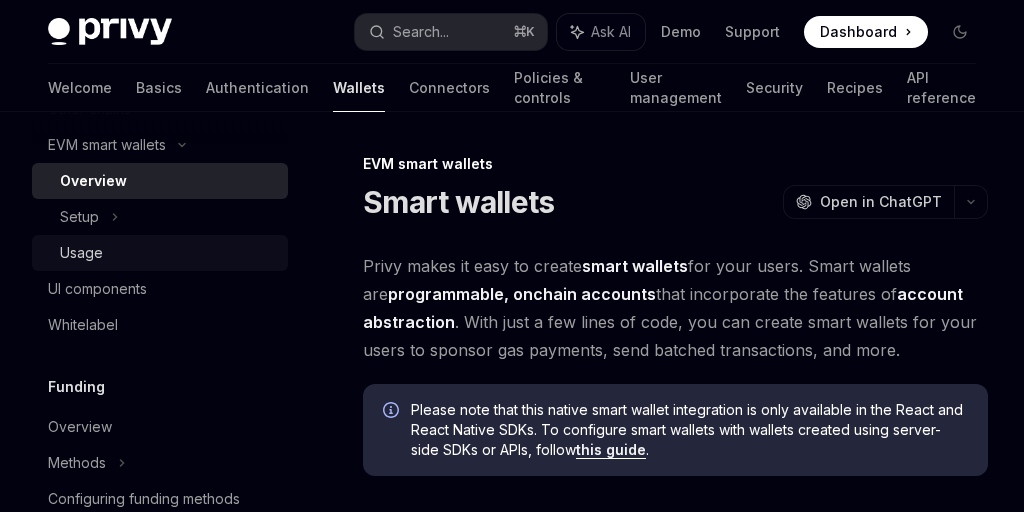 scroll, scrollTop: 733, scrollLeft: 0, axis: vertical 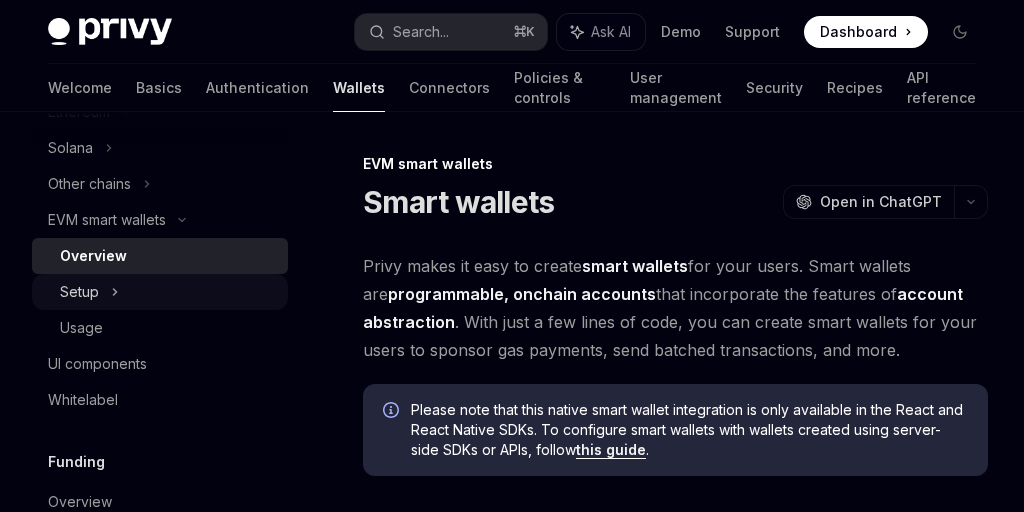 click on "Setup" at bounding box center [160, 292] 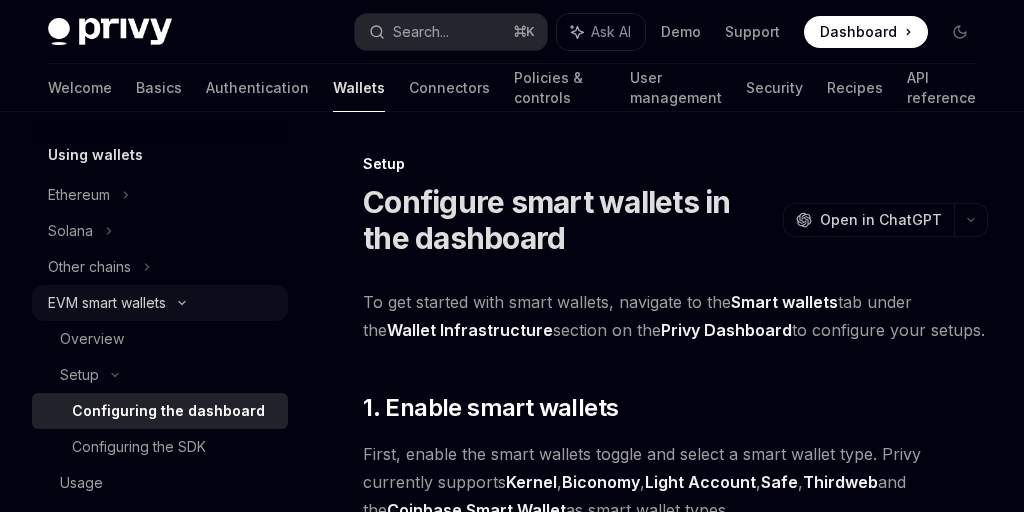 scroll, scrollTop: 451, scrollLeft: 0, axis: vertical 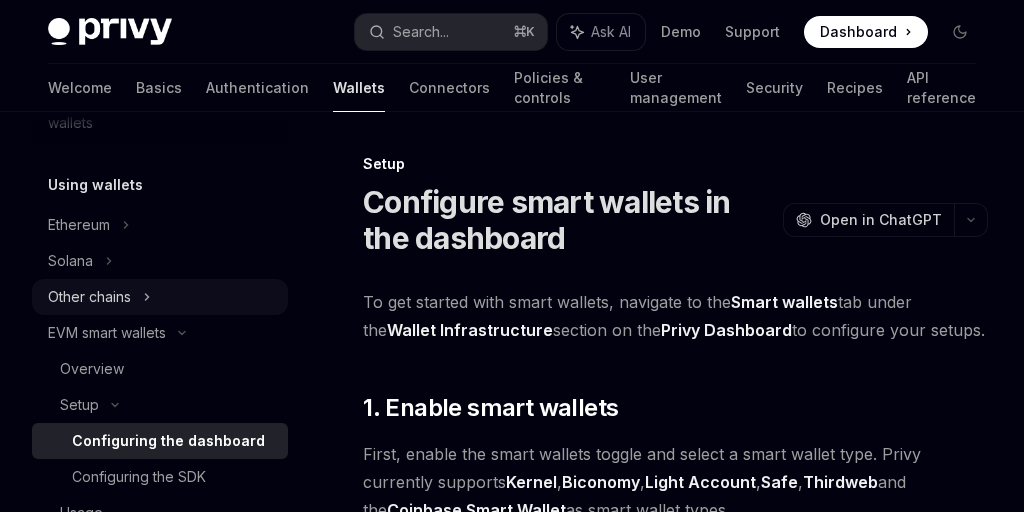 click 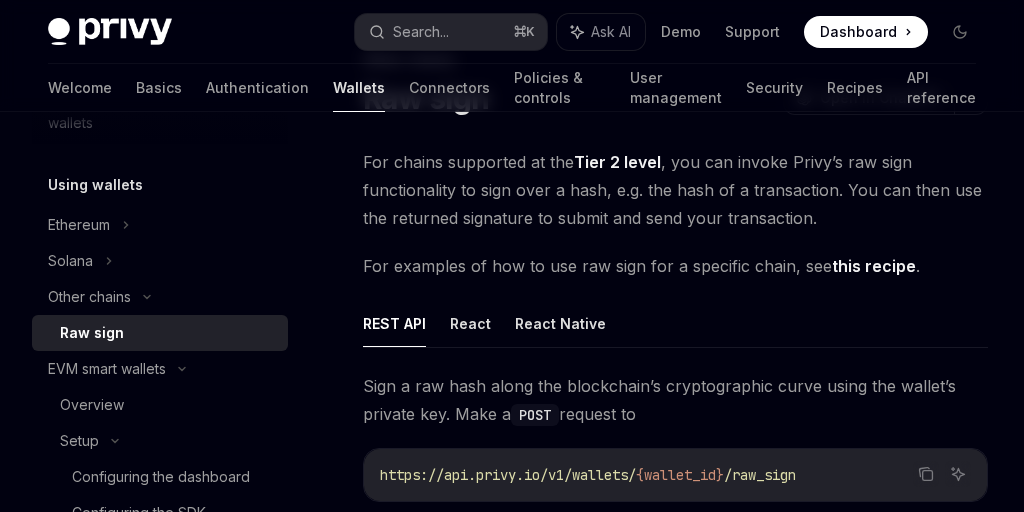 scroll, scrollTop: 152, scrollLeft: 0, axis: vertical 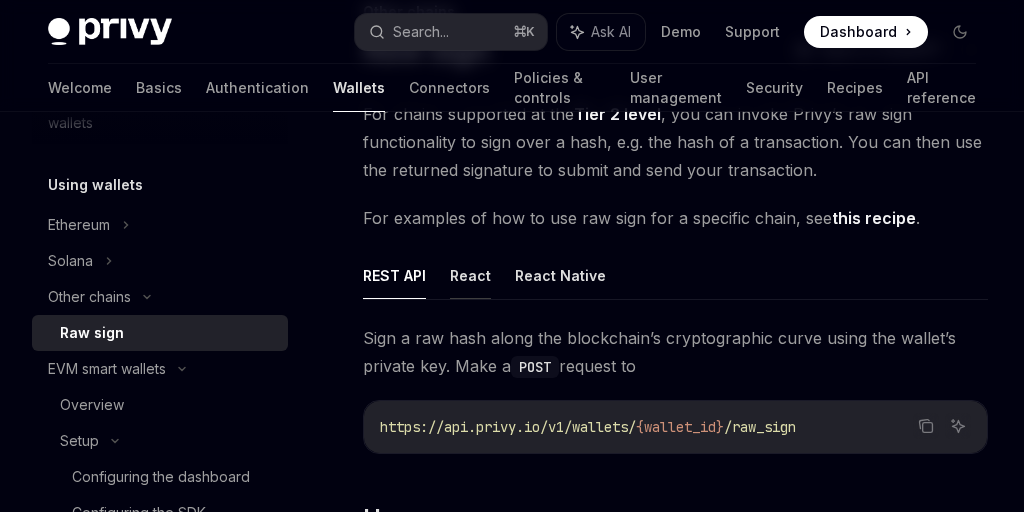 click on "React" at bounding box center (470, 275) 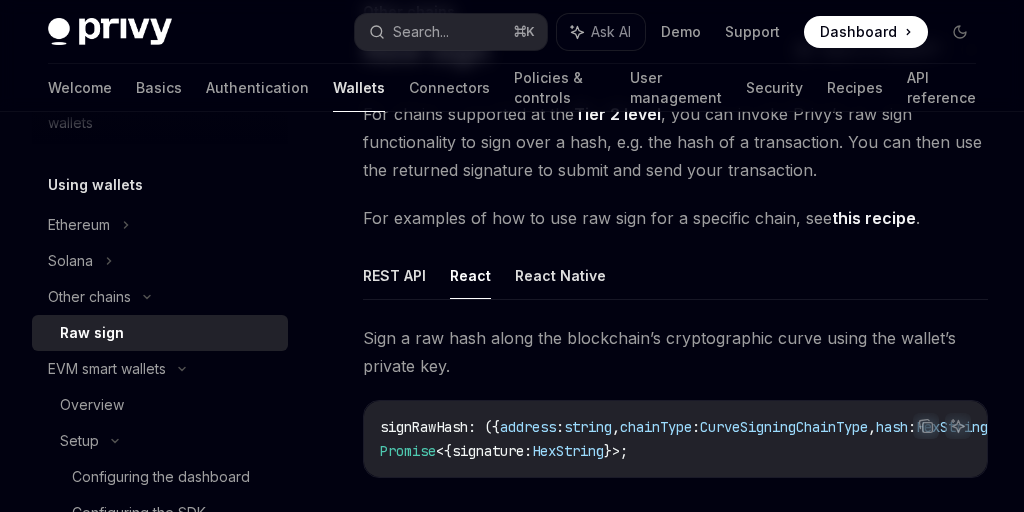 scroll, scrollTop: 191, scrollLeft: 0, axis: vertical 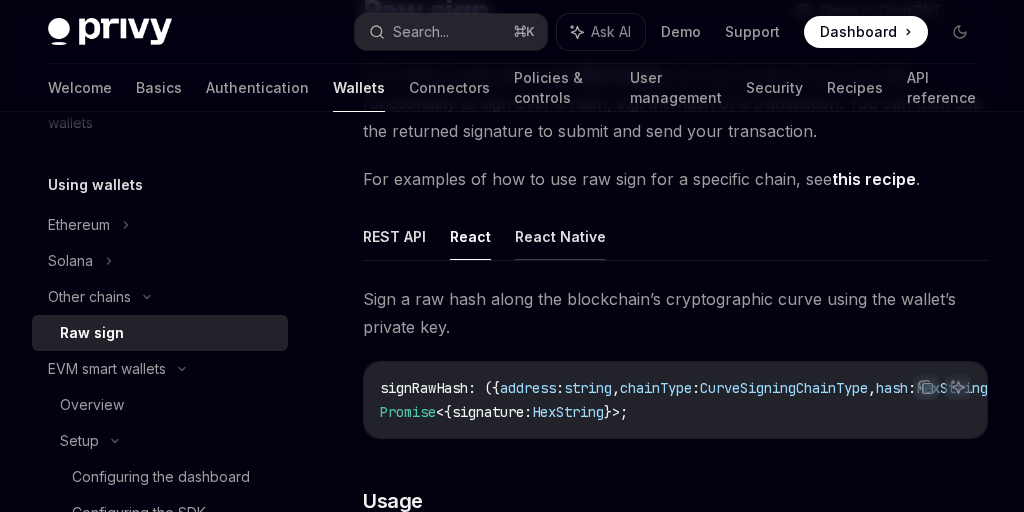 click on "React Native" at bounding box center [560, 236] 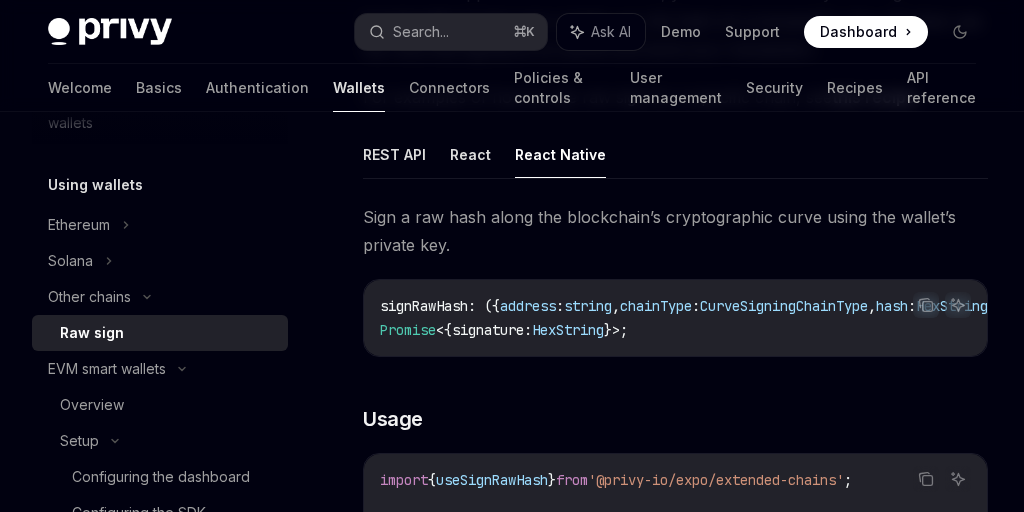 scroll, scrollTop: 301, scrollLeft: 0, axis: vertical 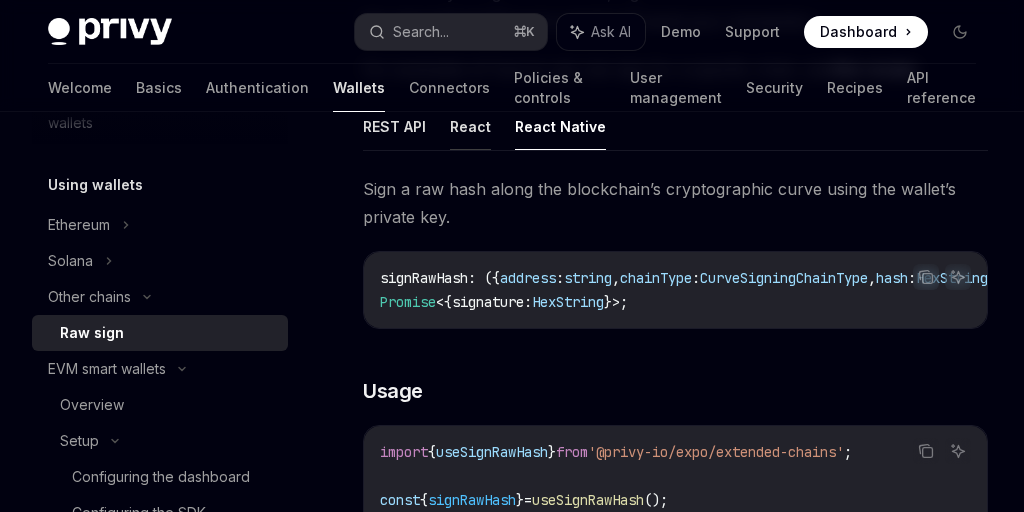 click on "React" at bounding box center (470, 126) 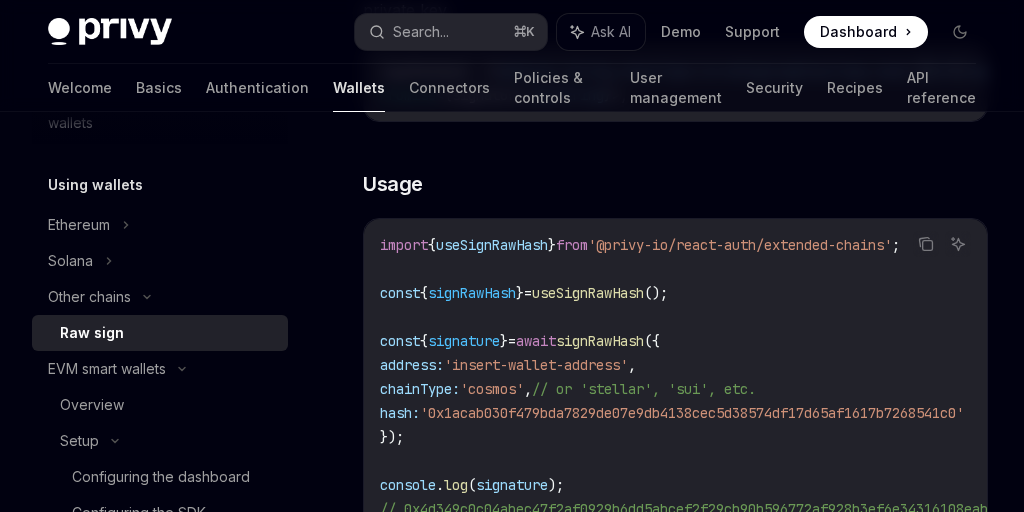 scroll, scrollTop: 509, scrollLeft: 0, axis: vertical 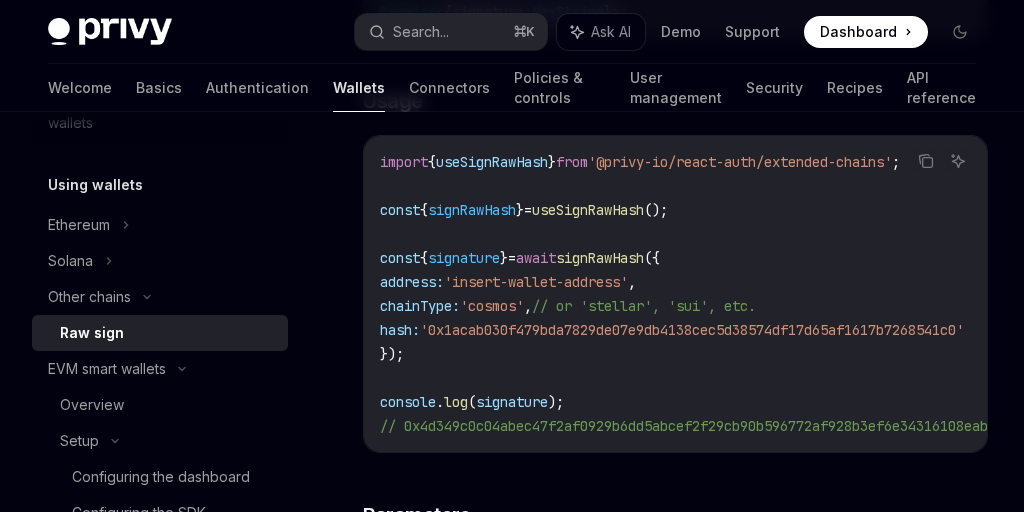 click on "signRawHash" at bounding box center [472, 210] 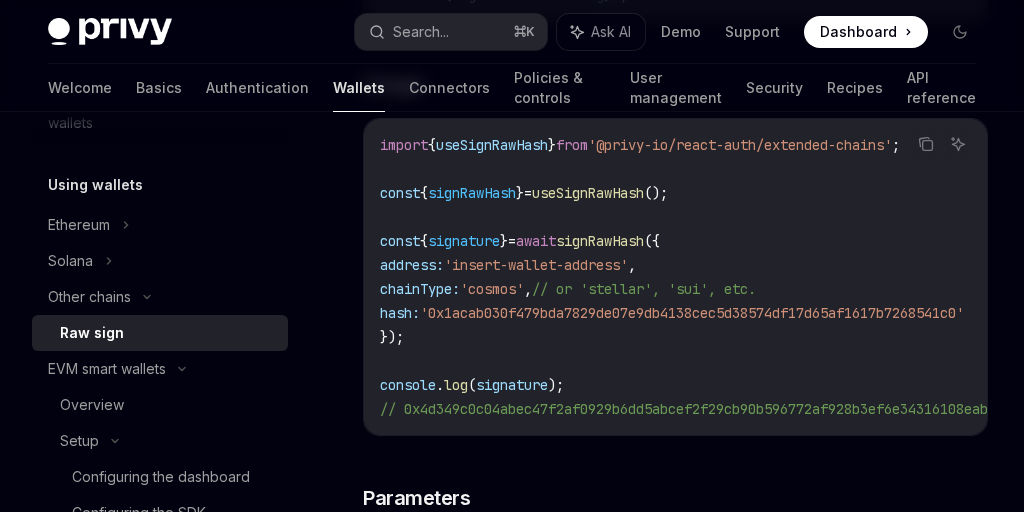 scroll, scrollTop: 615, scrollLeft: 0, axis: vertical 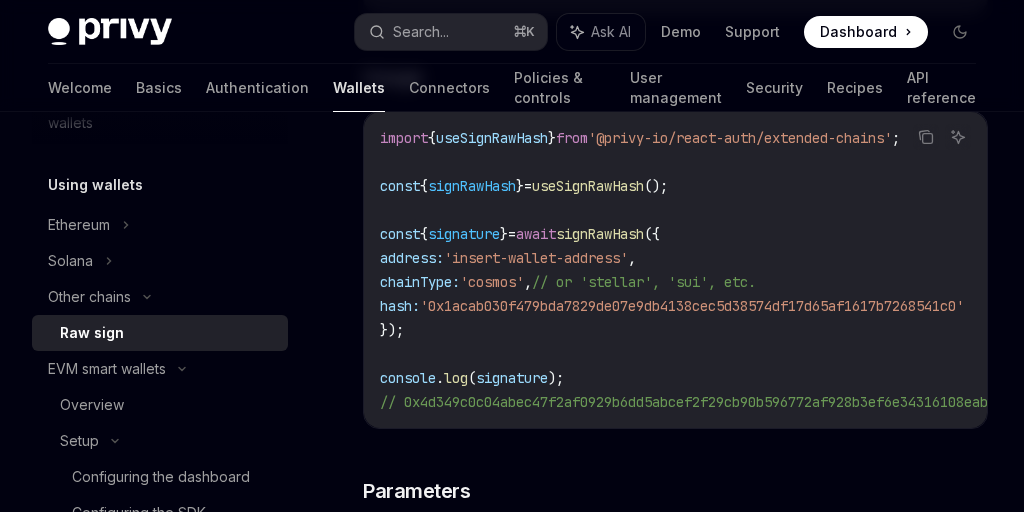 click on "'insert-wallet-address'" at bounding box center [536, 258] 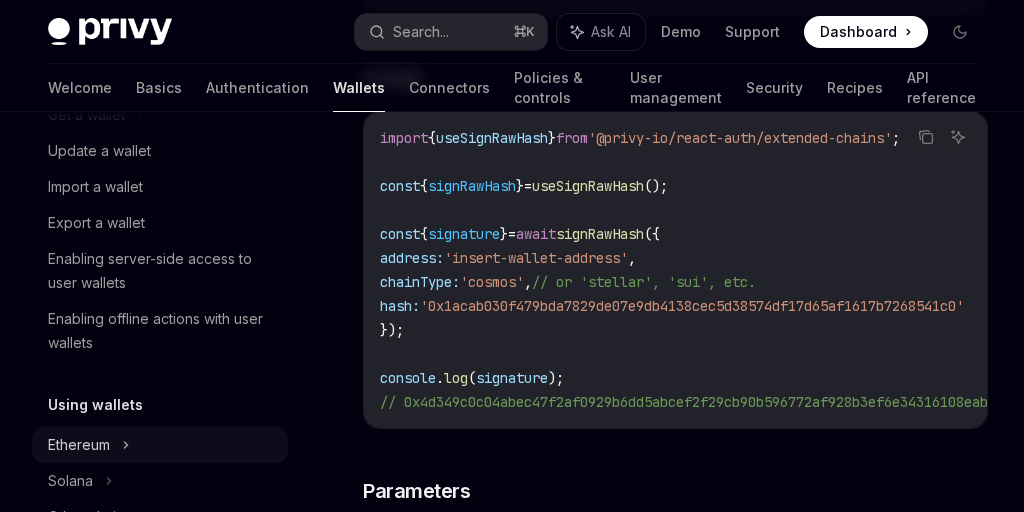 scroll, scrollTop: 0, scrollLeft: 0, axis: both 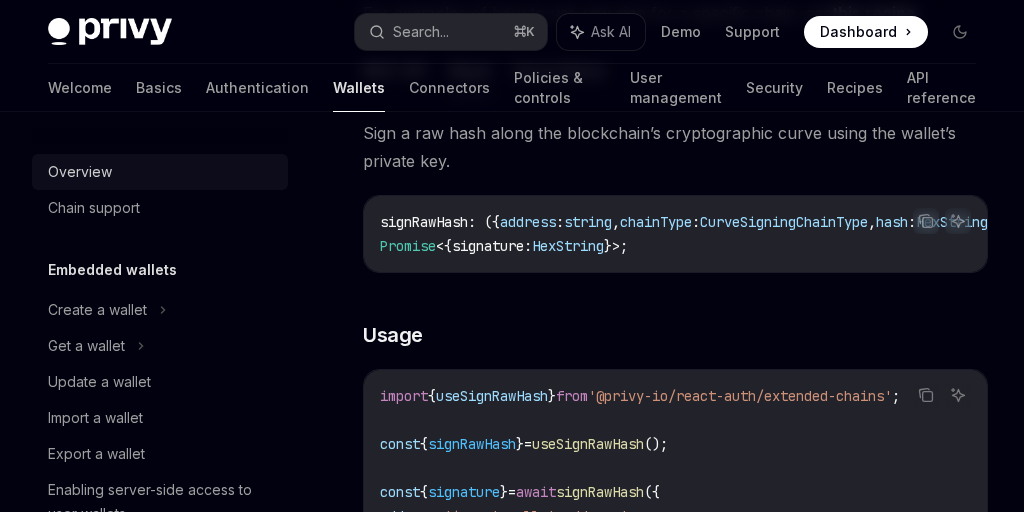 click on "Overview" at bounding box center [80, 172] 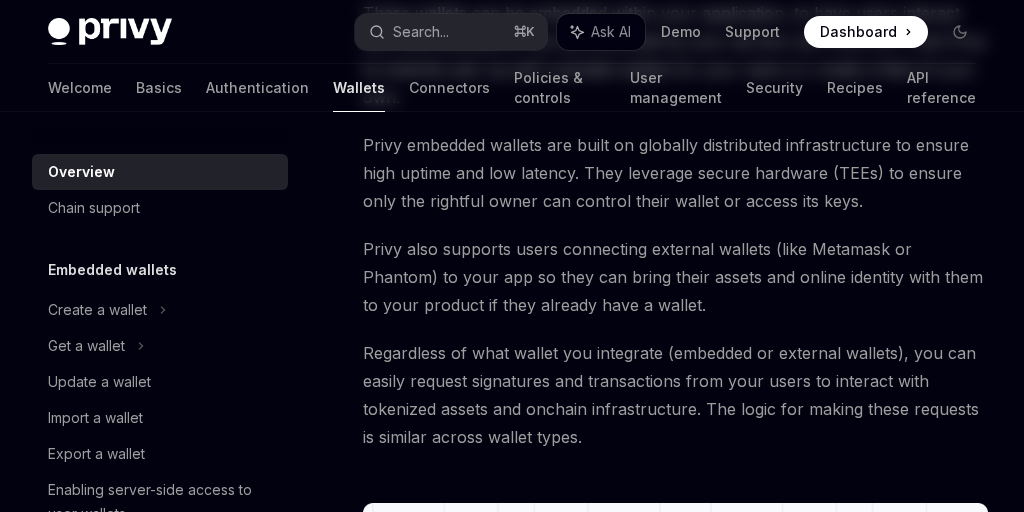 scroll, scrollTop: 0, scrollLeft: 0, axis: both 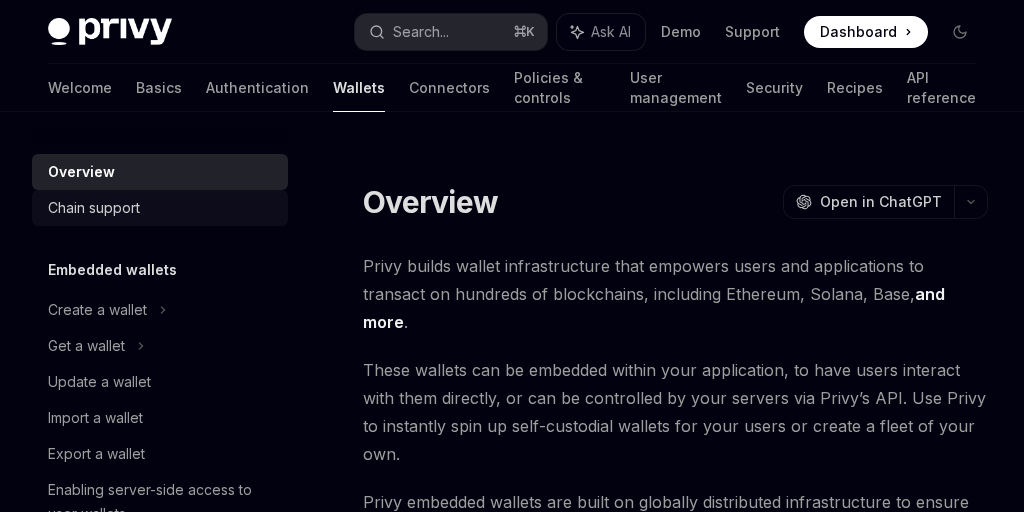 click on "Chain support" at bounding box center (94, 208) 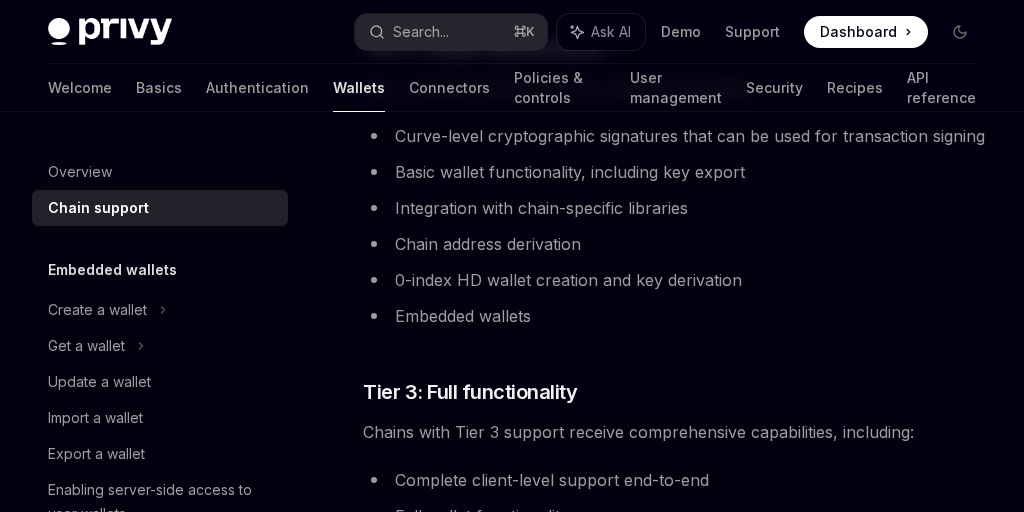 scroll, scrollTop: 1161, scrollLeft: 0, axis: vertical 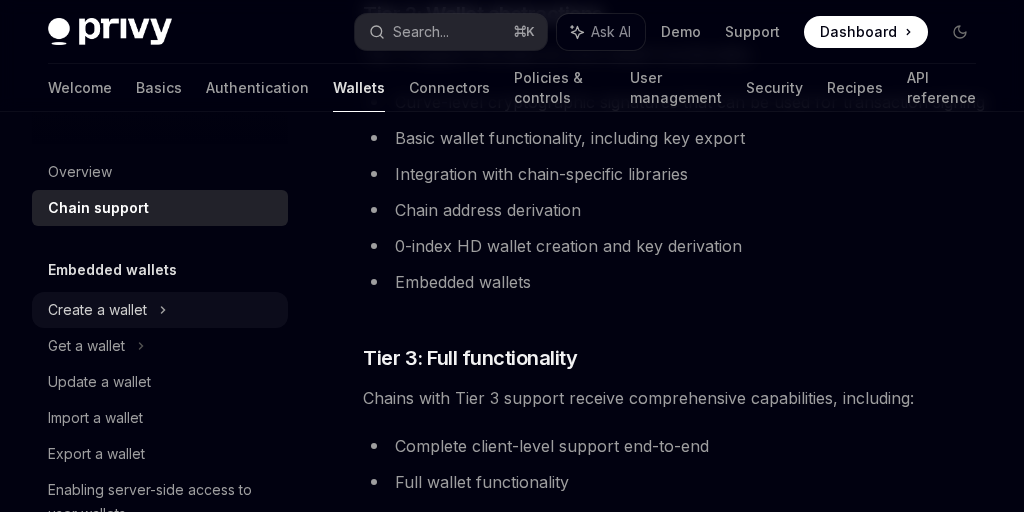 click on "Create a wallet" at bounding box center [97, 310] 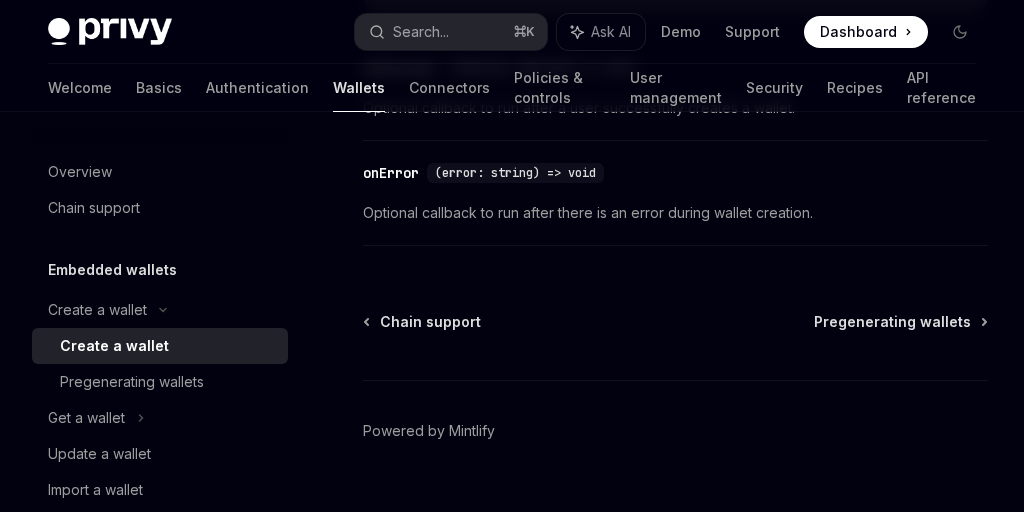 scroll, scrollTop: 1968, scrollLeft: 0, axis: vertical 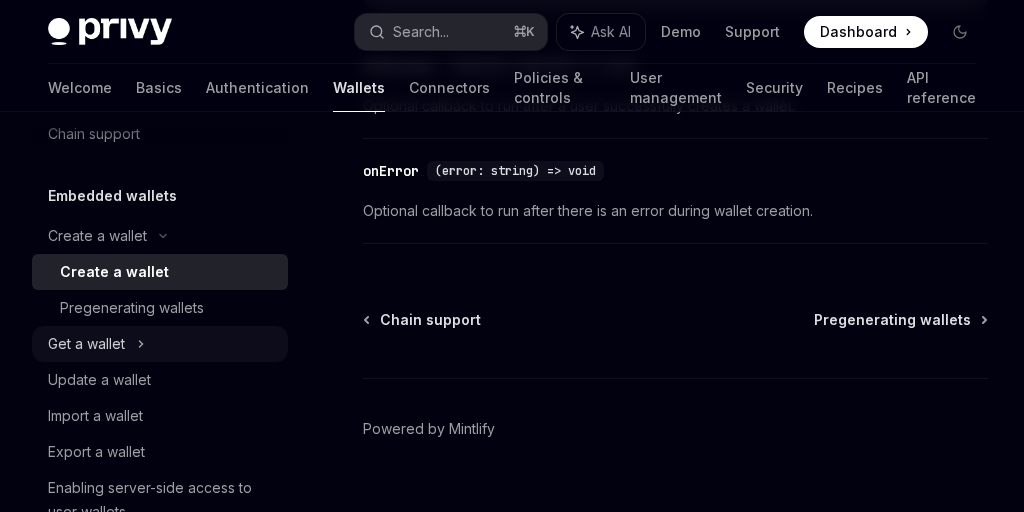 click on "Get a wallet" at bounding box center [160, 344] 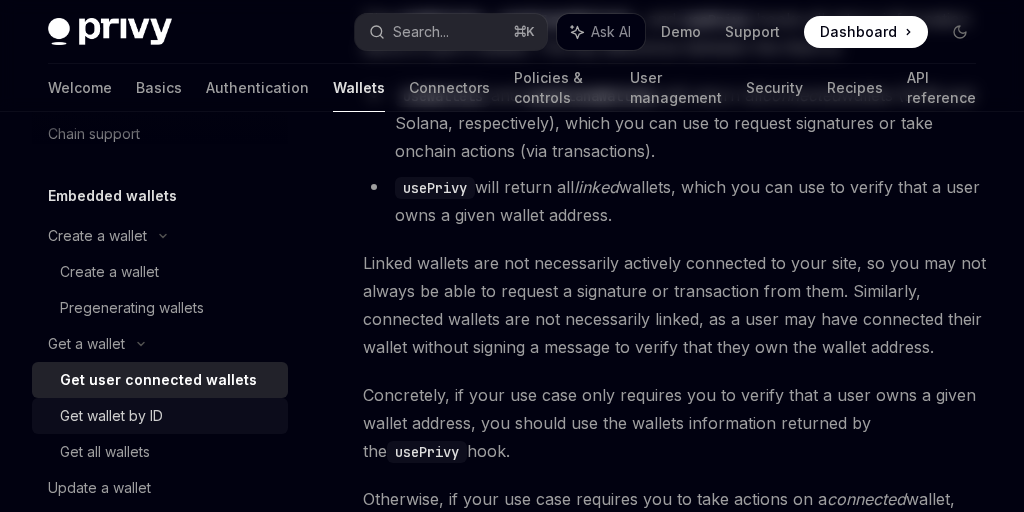 scroll, scrollTop: 0, scrollLeft: 0, axis: both 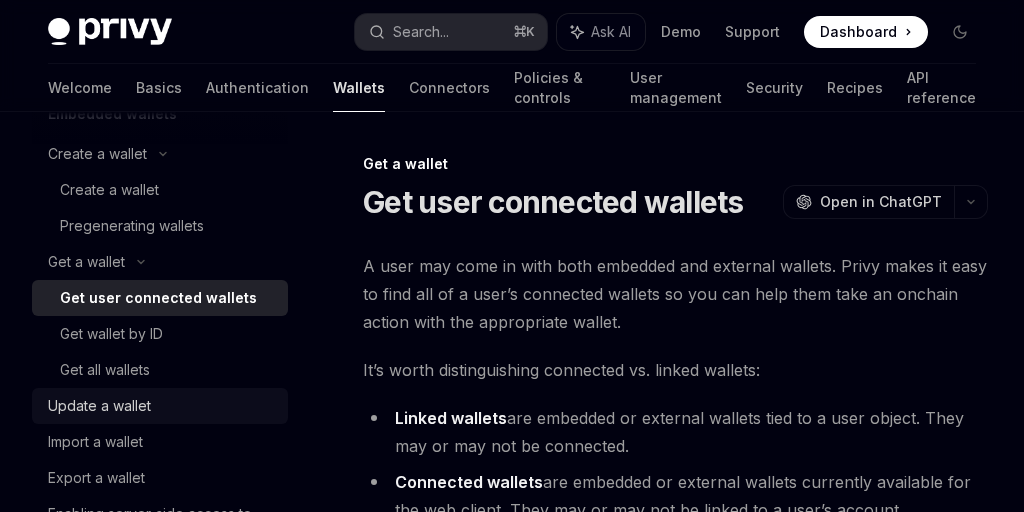 click on "Update a wallet" at bounding box center [99, 406] 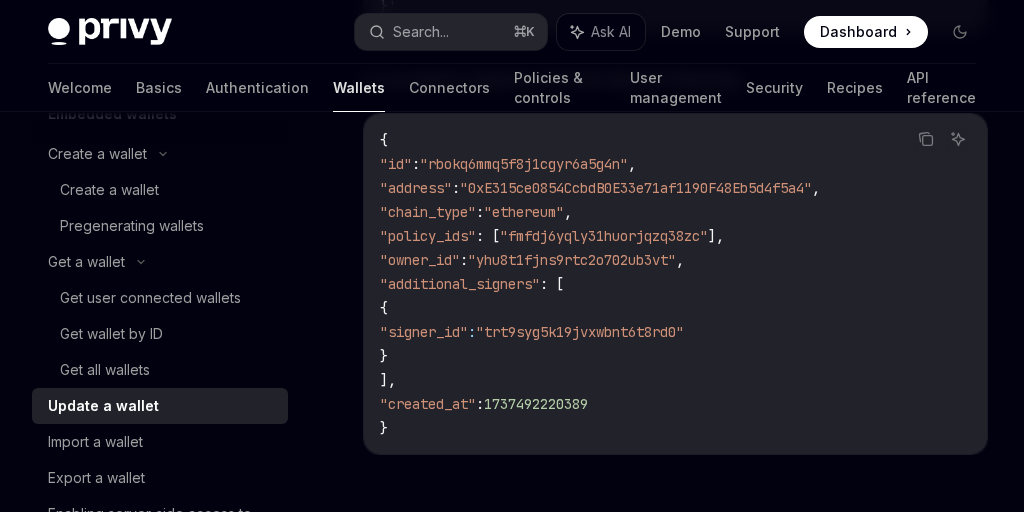 scroll, scrollTop: 2512, scrollLeft: 0, axis: vertical 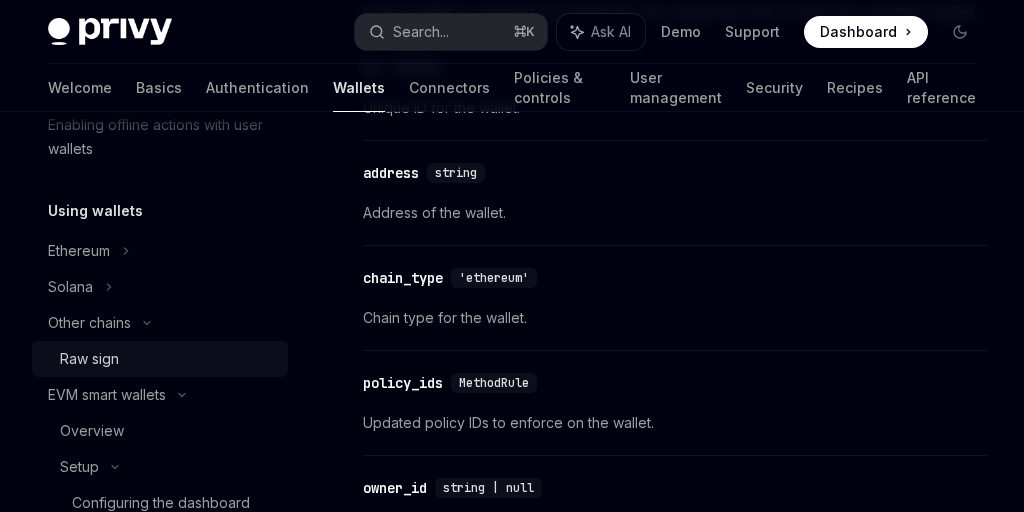 click on "Raw sign" at bounding box center (168, 359) 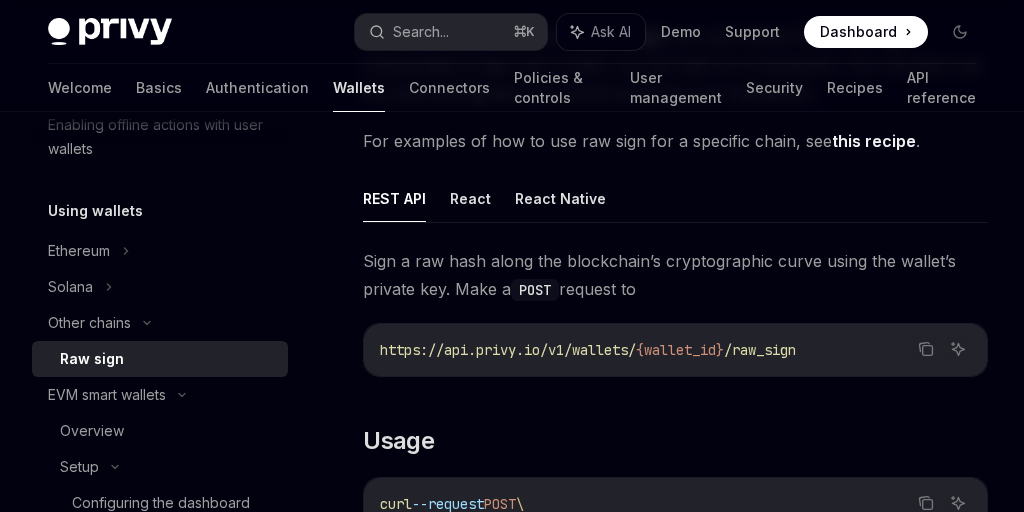 scroll, scrollTop: 223, scrollLeft: 0, axis: vertical 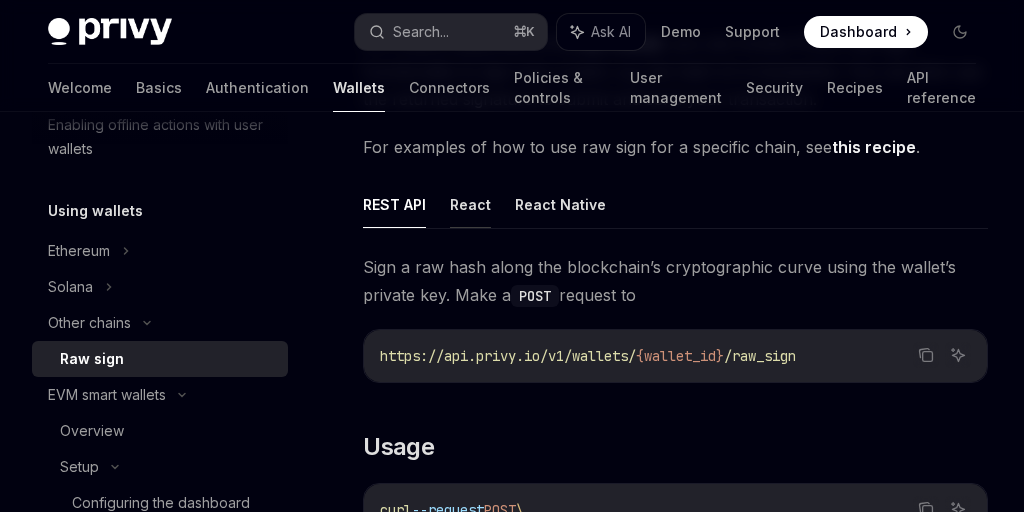 click on "React" at bounding box center [470, 204] 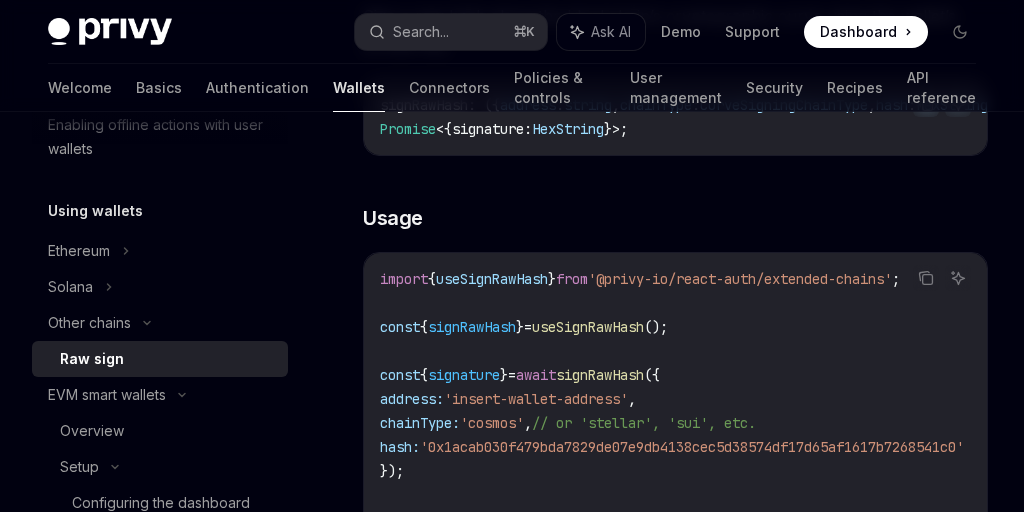 scroll, scrollTop: 489, scrollLeft: 0, axis: vertical 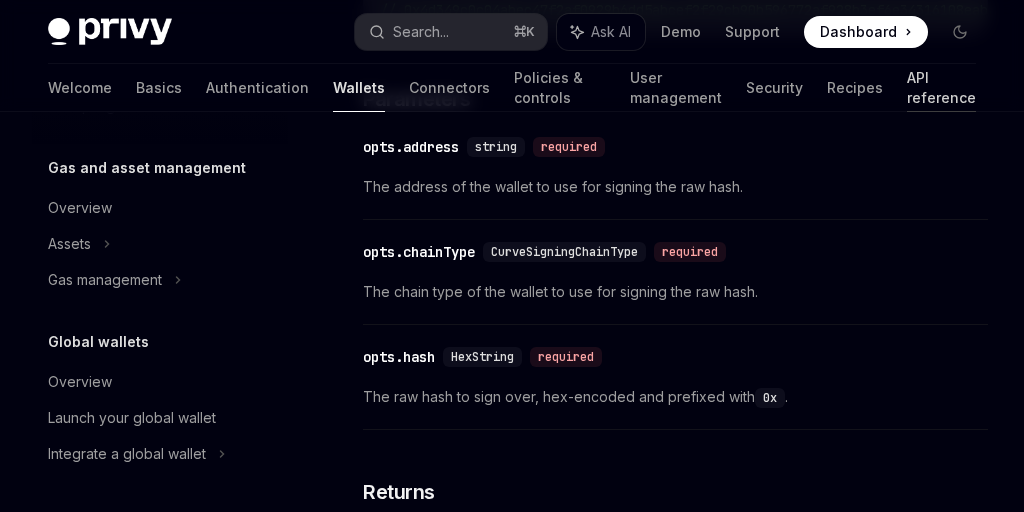 click on "API reference" at bounding box center (941, 88) 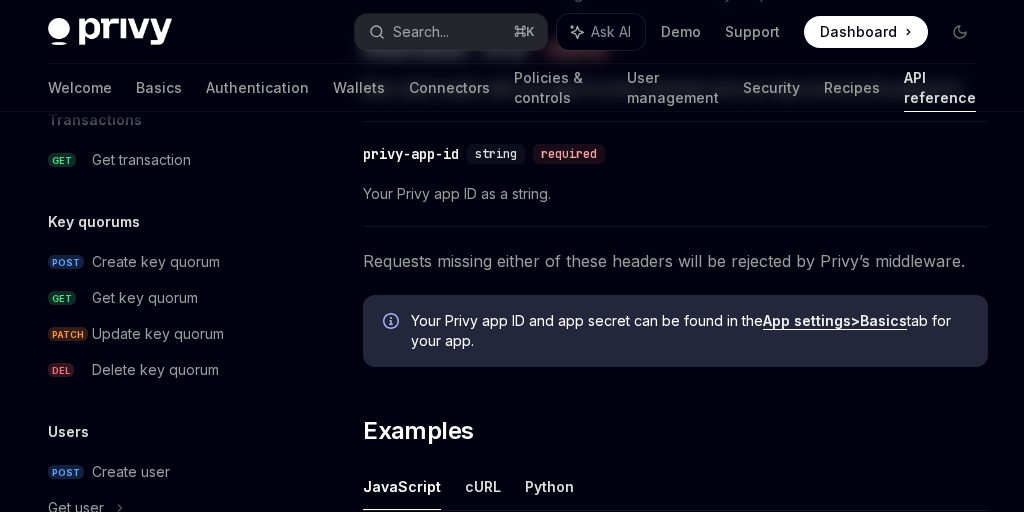scroll, scrollTop: 0, scrollLeft: 0, axis: both 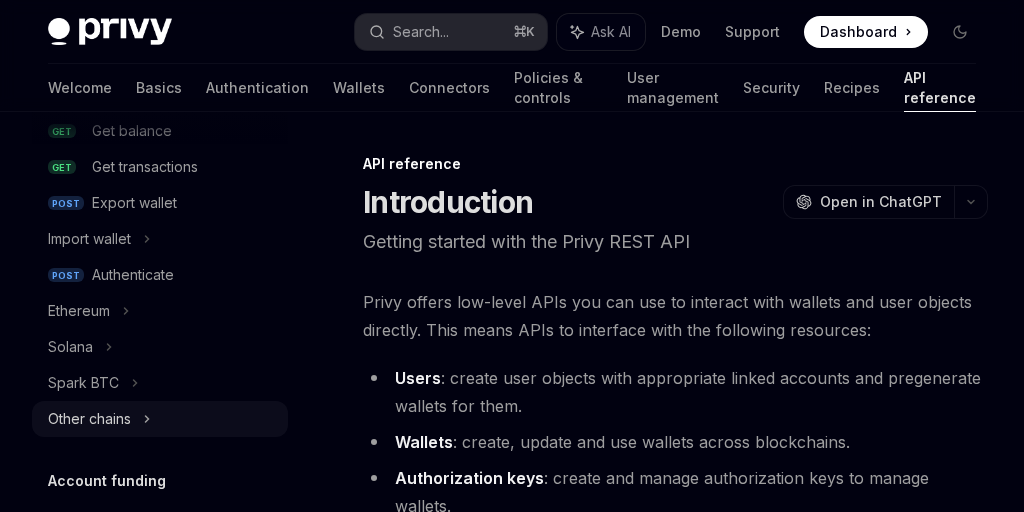 click on "Other chains" at bounding box center [160, 419] 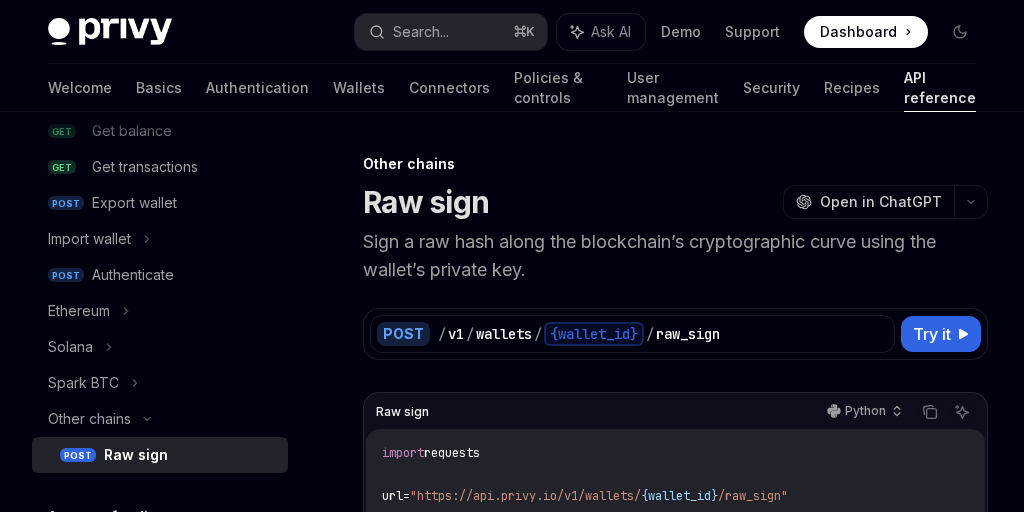 click on "Raw sign" at bounding box center (136, 455) 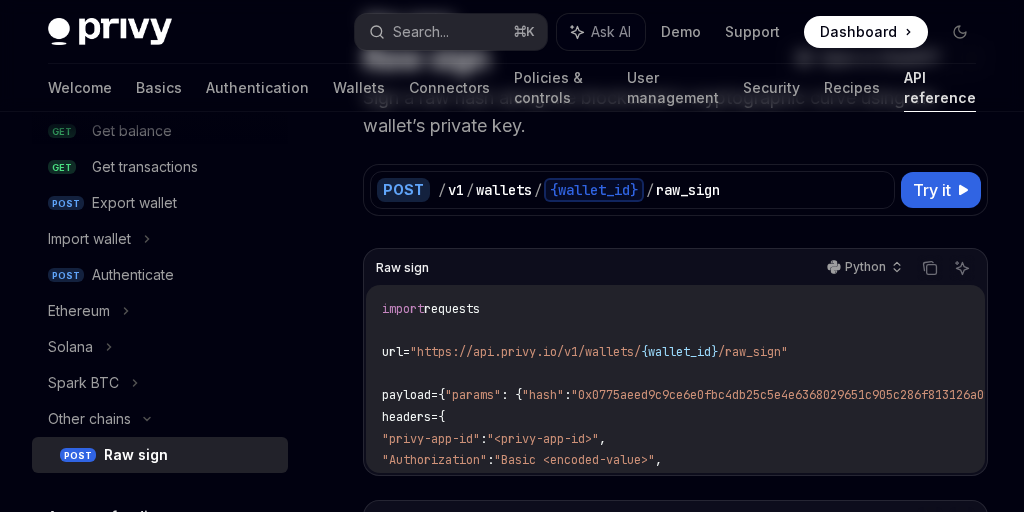 scroll, scrollTop: 168, scrollLeft: 0, axis: vertical 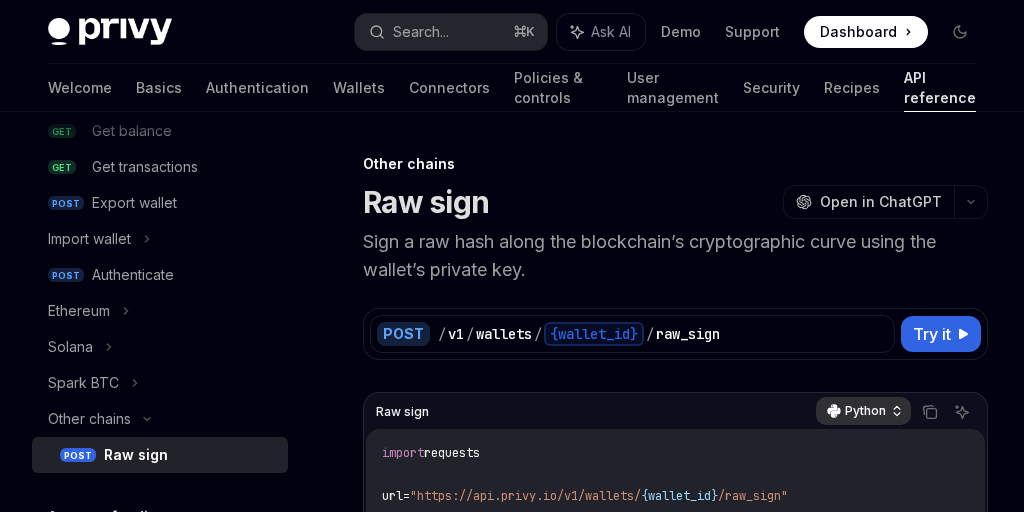 click 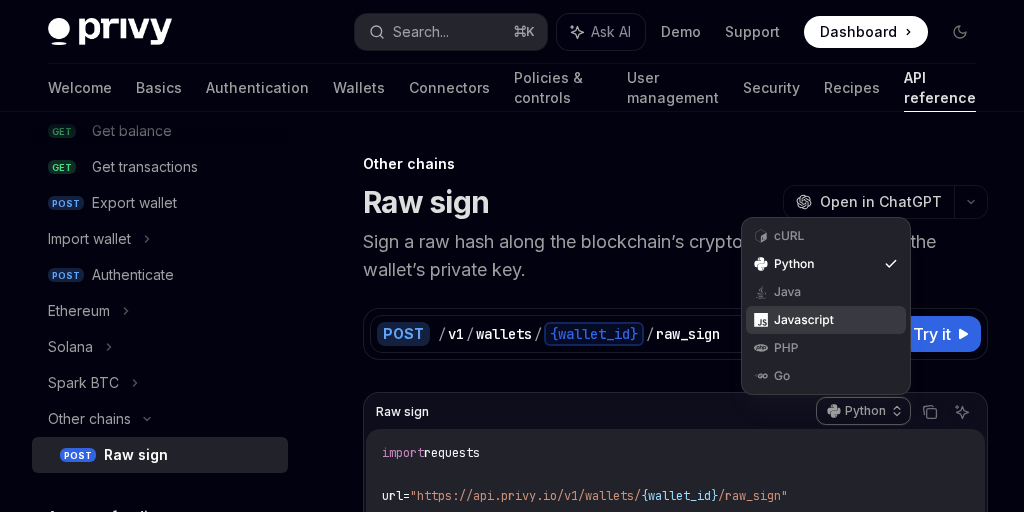 click on "Javascript" at bounding box center (826, 320) 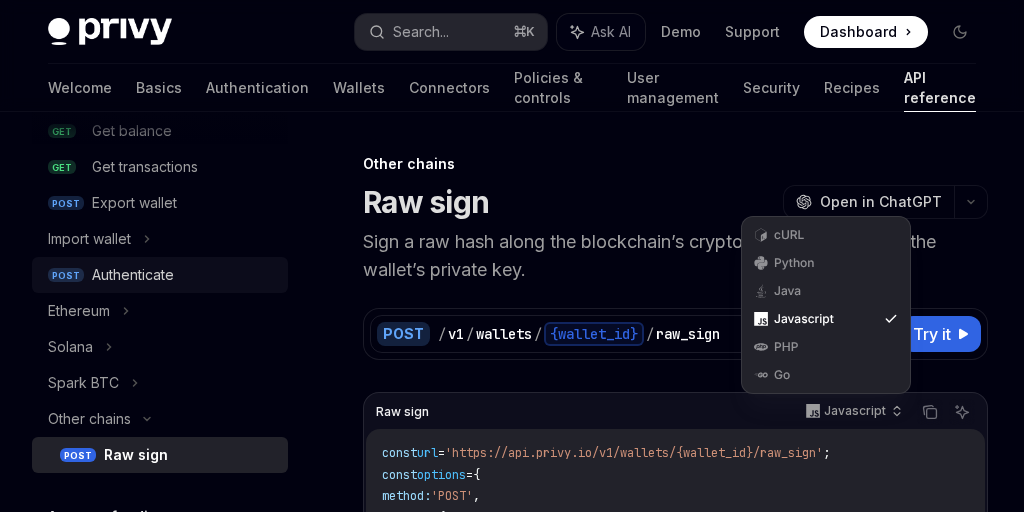 scroll, scrollTop: 281, scrollLeft: 0, axis: vertical 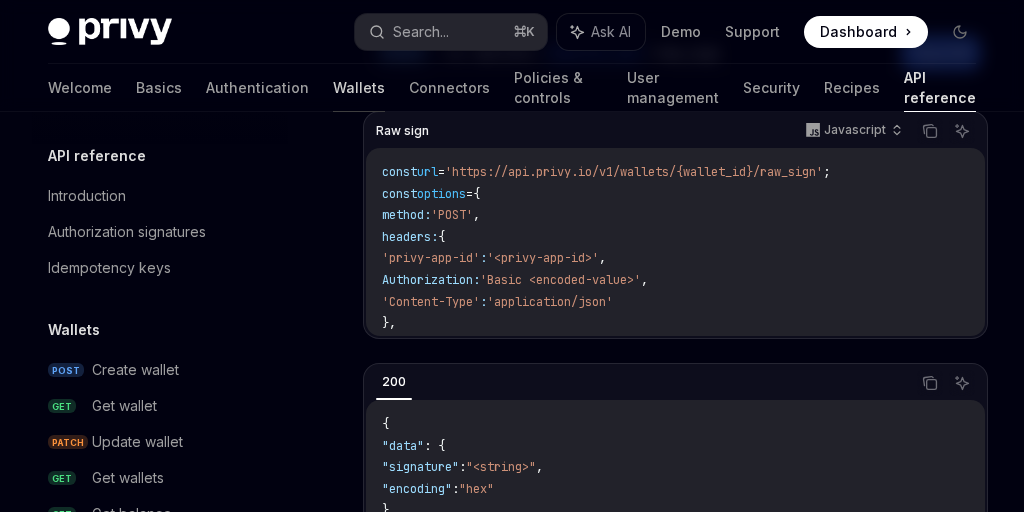 click on "Wallets" at bounding box center [359, 88] 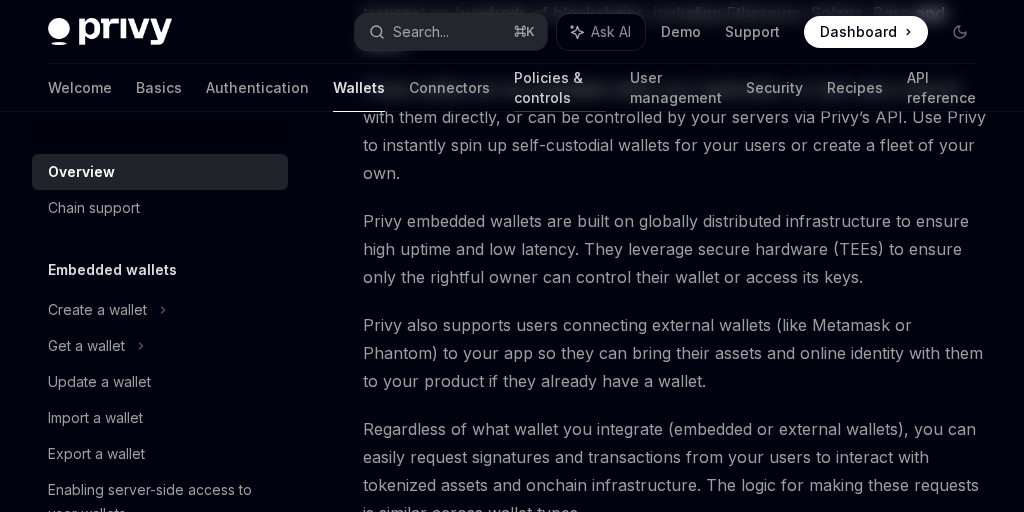 scroll, scrollTop: 0, scrollLeft: 0, axis: both 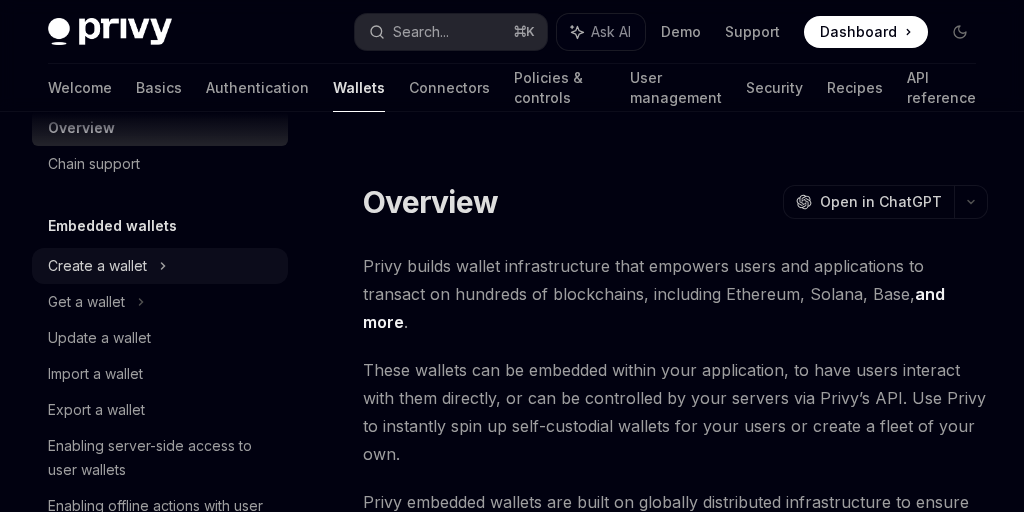 click 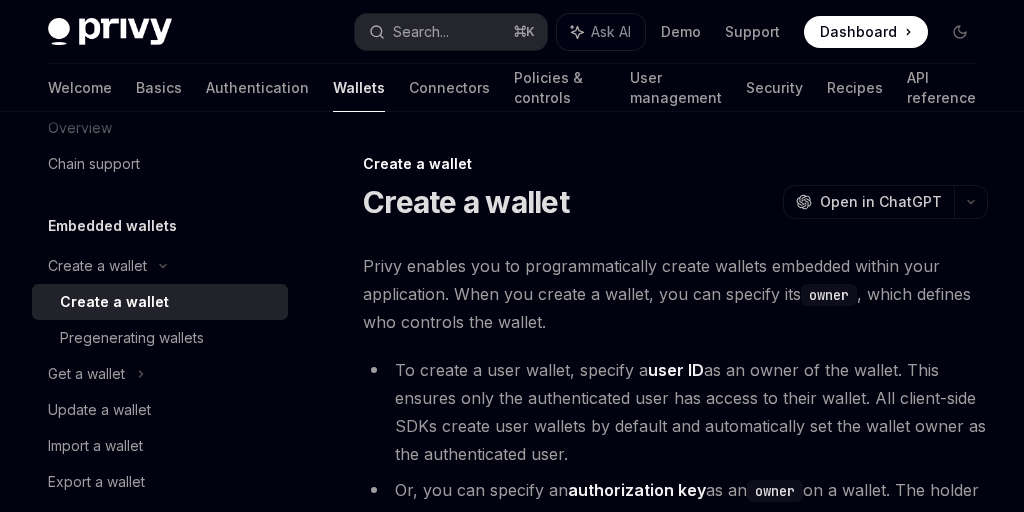 type on "*" 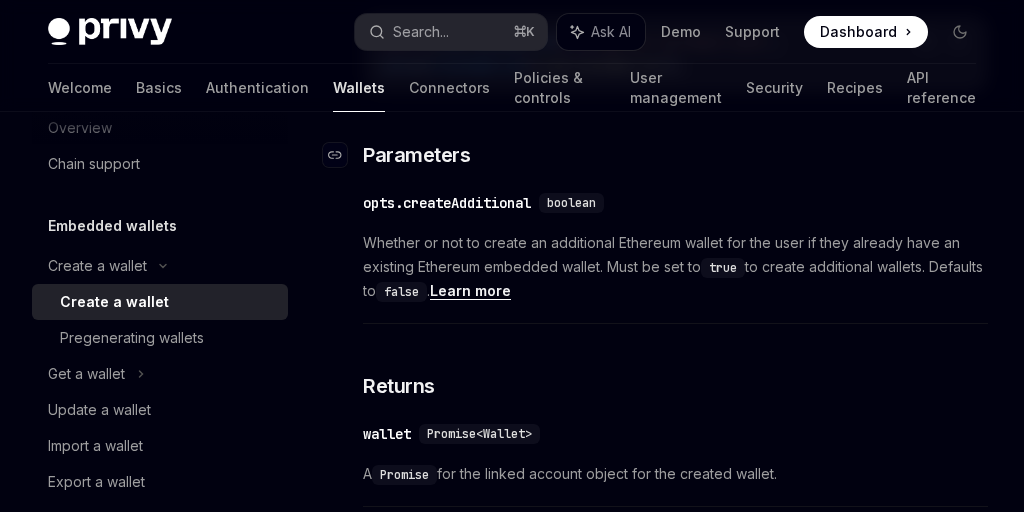scroll, scrollTop: 1089, scrollLeft: 0, axis: vertical 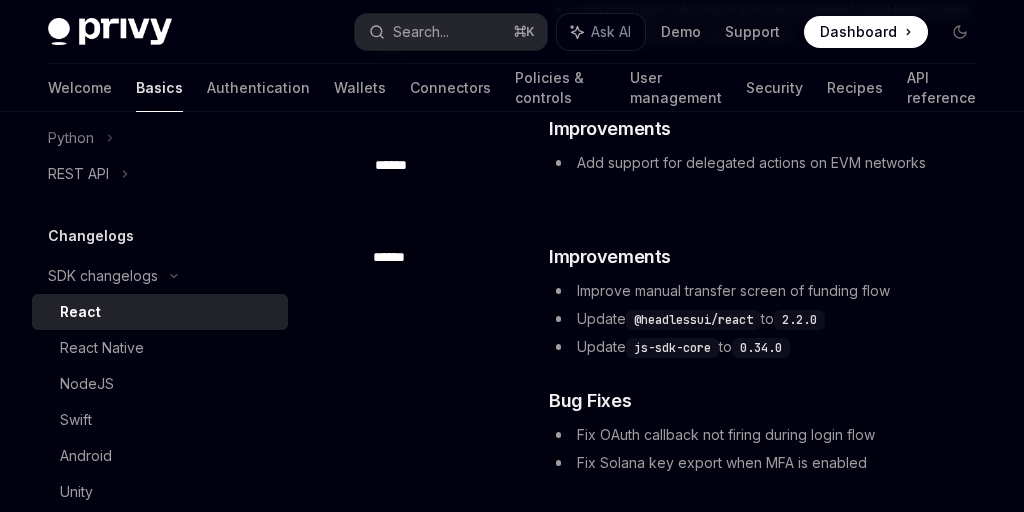 type on "*" 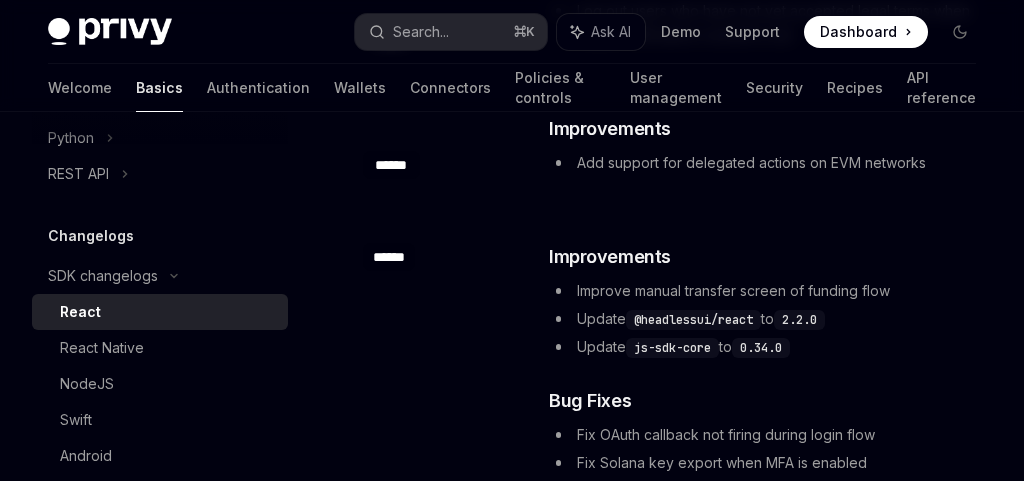 scroll, scrollTop: 4784, scrollLeft: 0, axis: vertical 